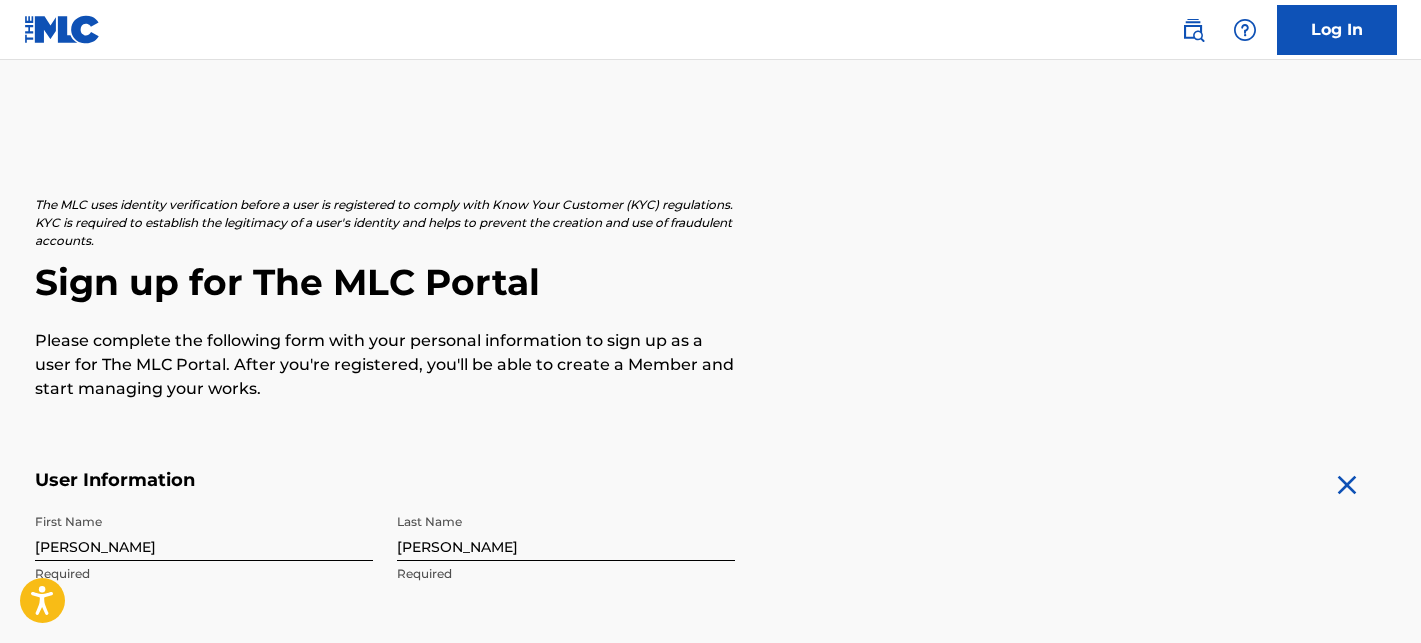 scroll, scrollTop: 920, scrollLeft: 0, axis: vertical 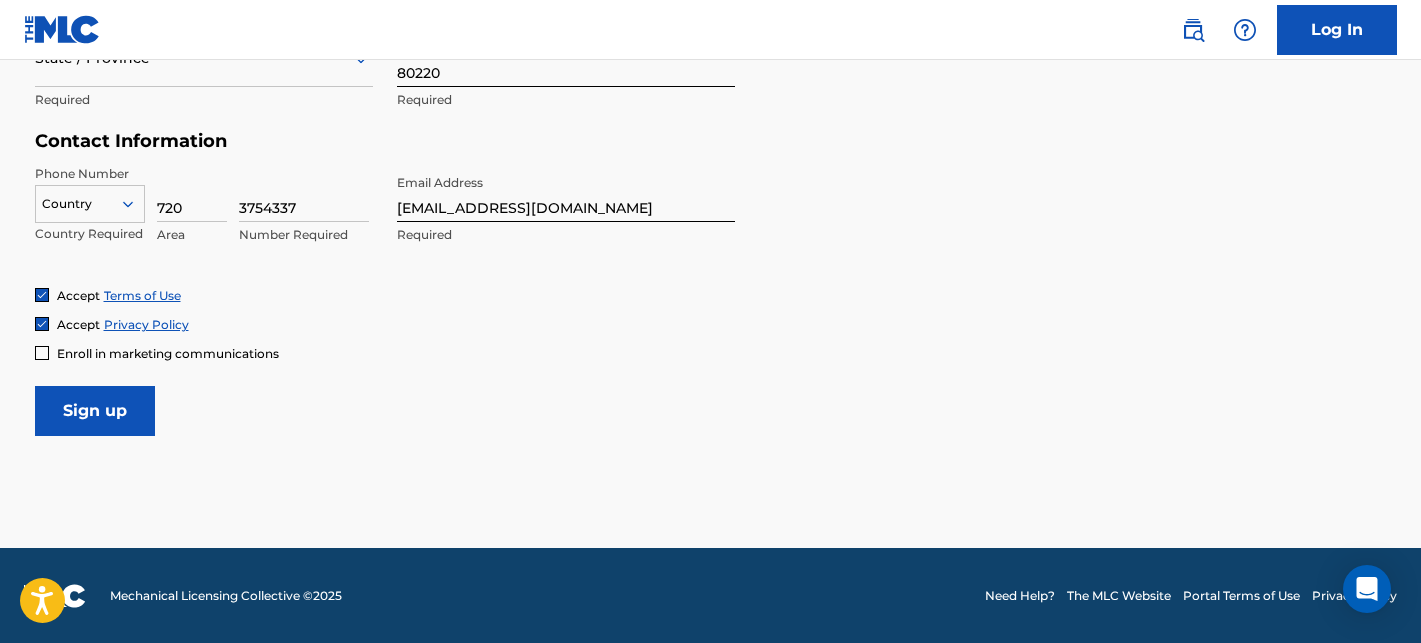 click on "Sign up" at bounding box center [95, 411] 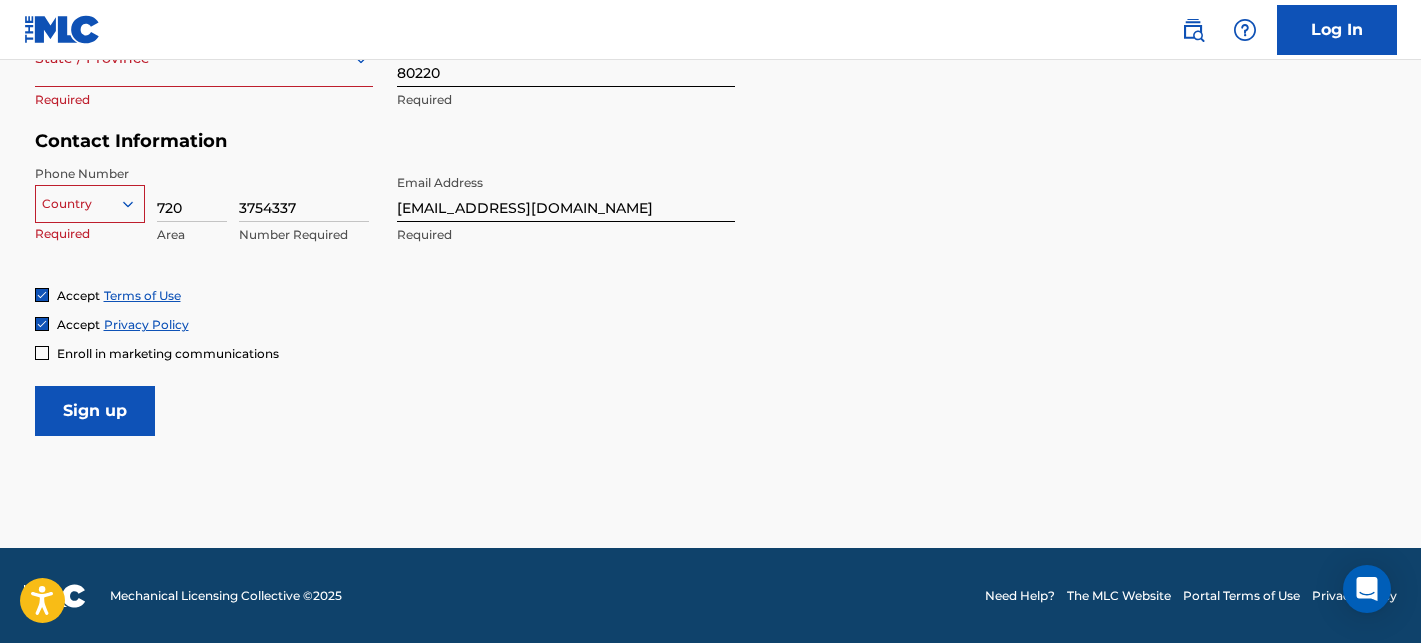 click 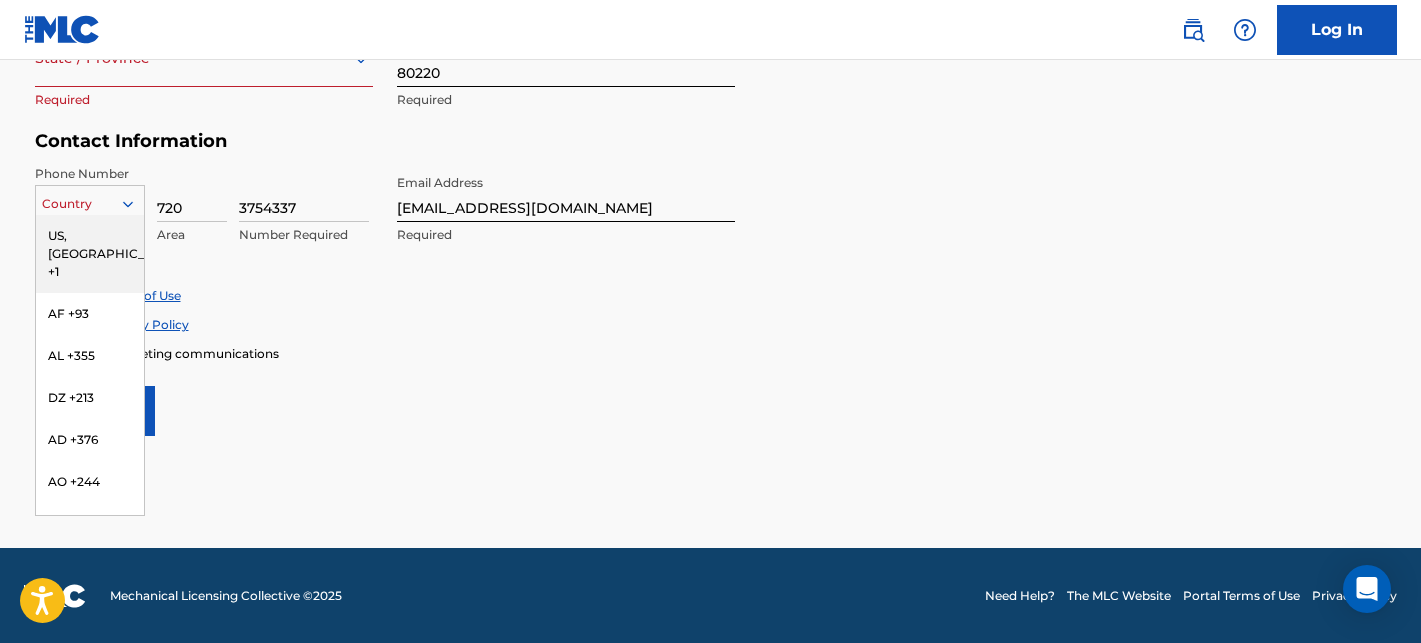 click on "US, [GEOGRAPHIC_DATA] +1" at bounding box center (90, 254) 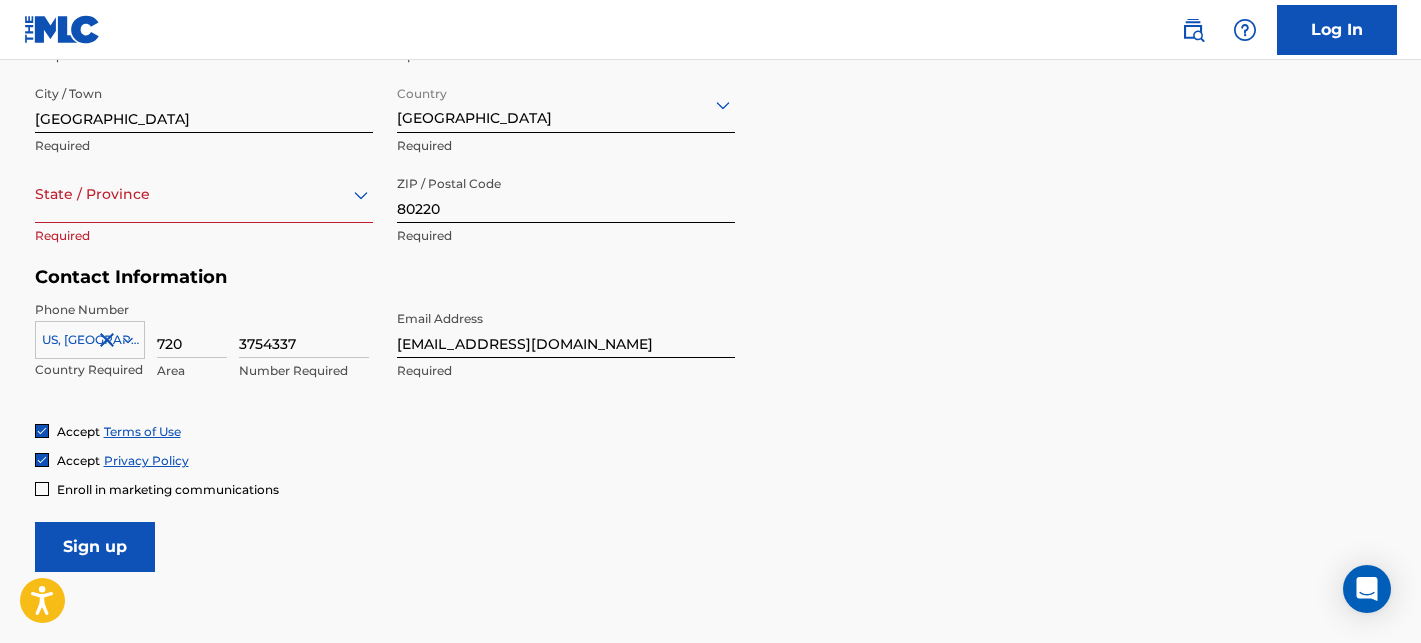 scroll, scrollTop: 774, scrollLeft: 0, axis: vertical 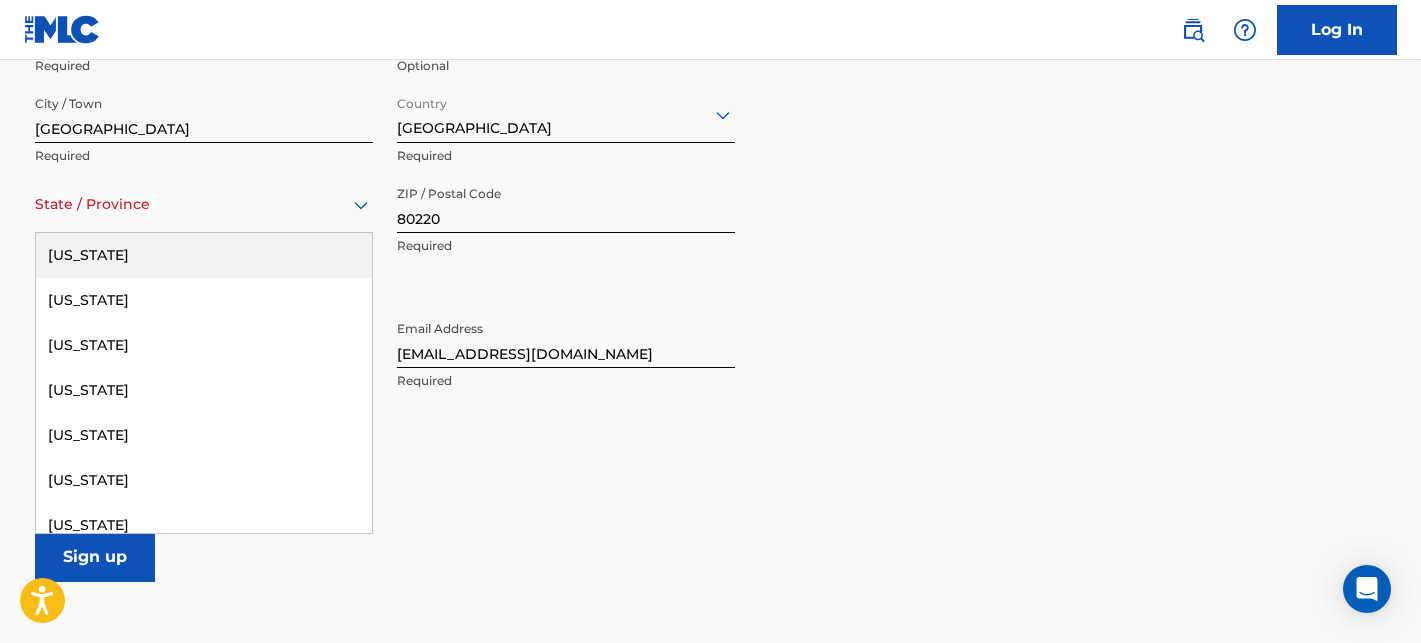 click at bounding box center (204, 204) 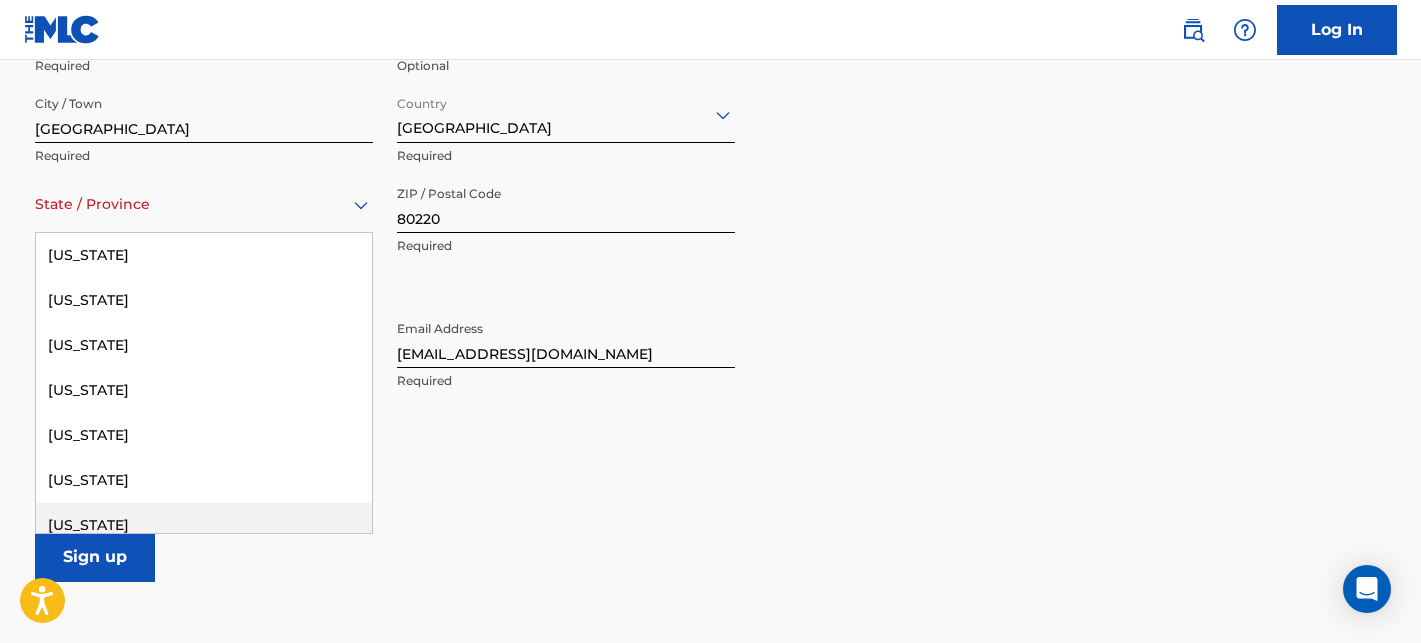 click on "Colorado" at bounding box center [204, 525] 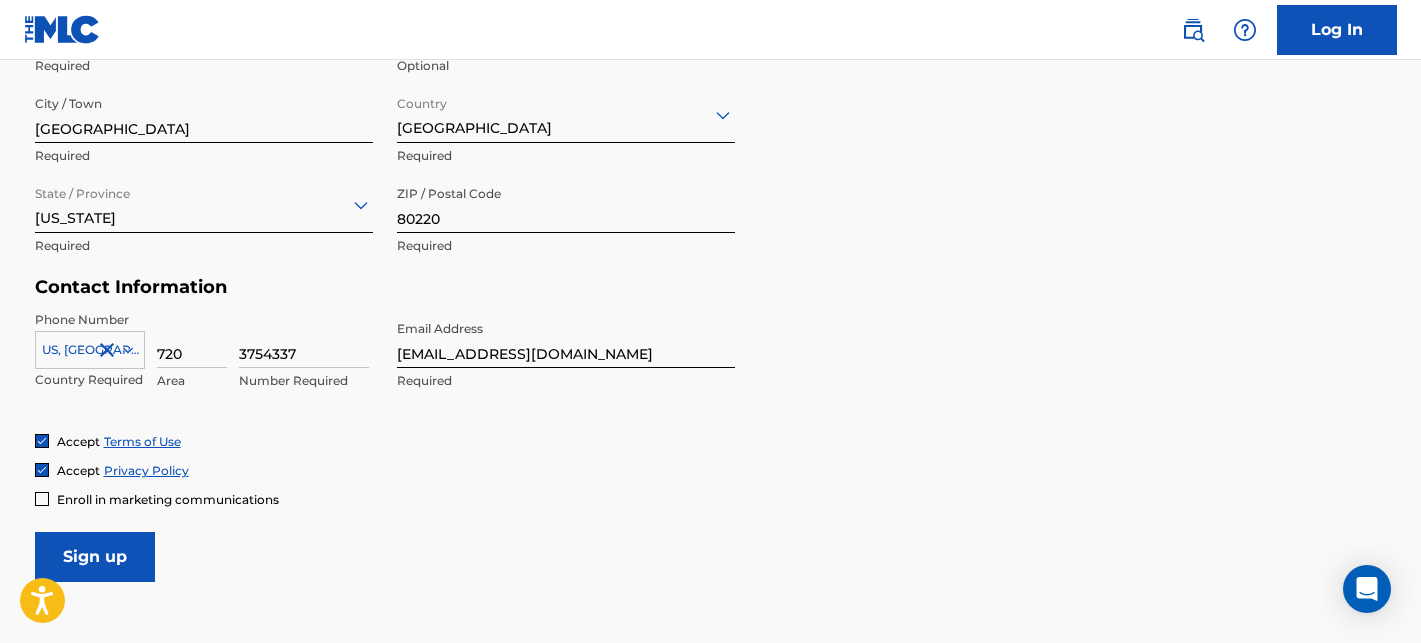 click on "Sign up" at bounding box center [95, 557] 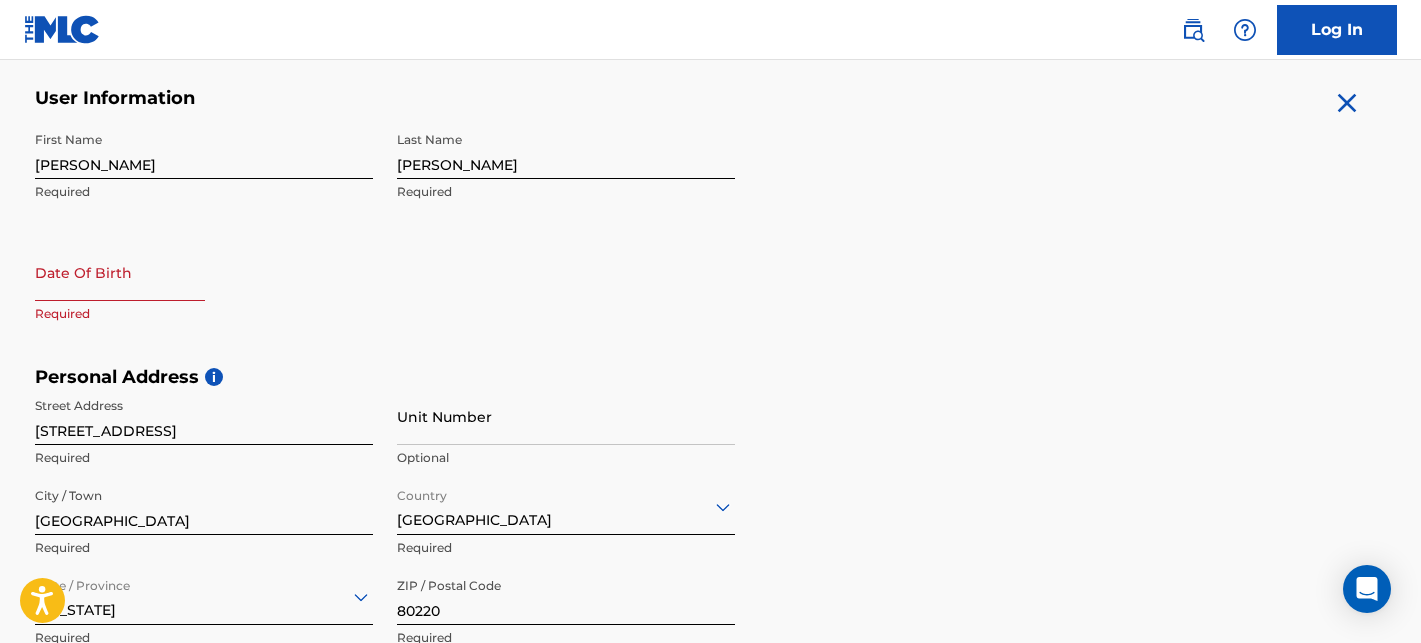 select on "6" 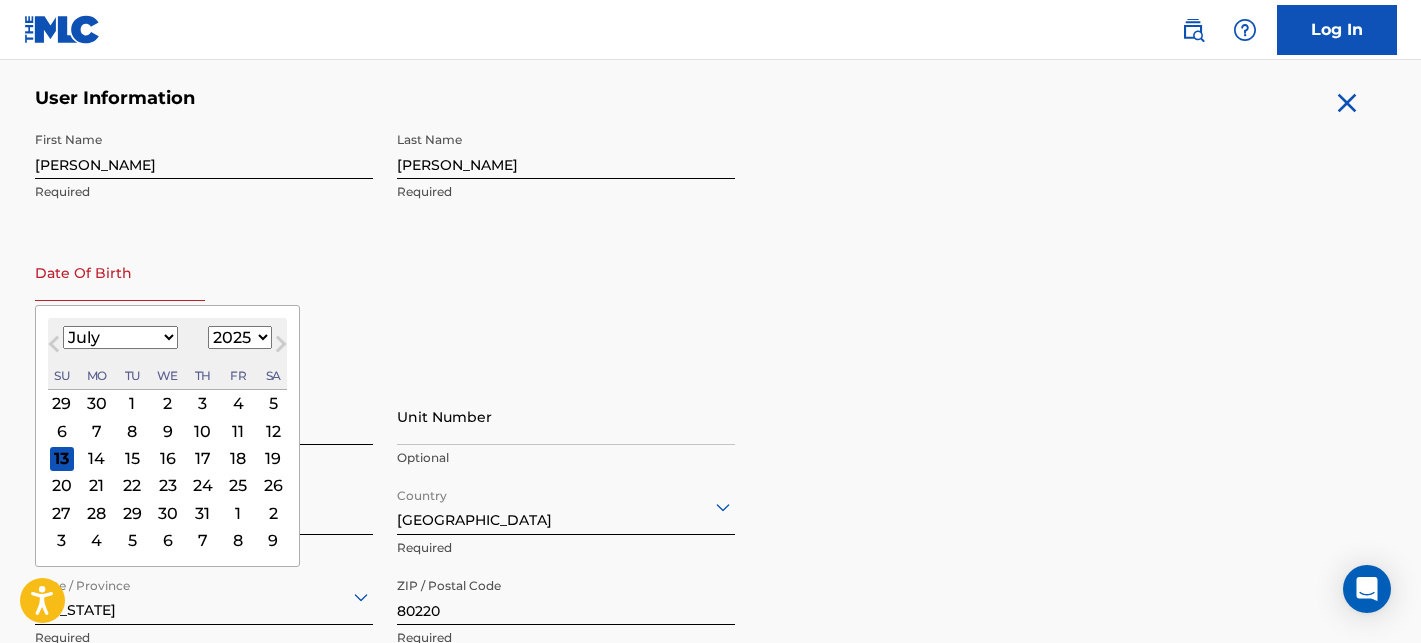 click at bounding box center [120, 272] 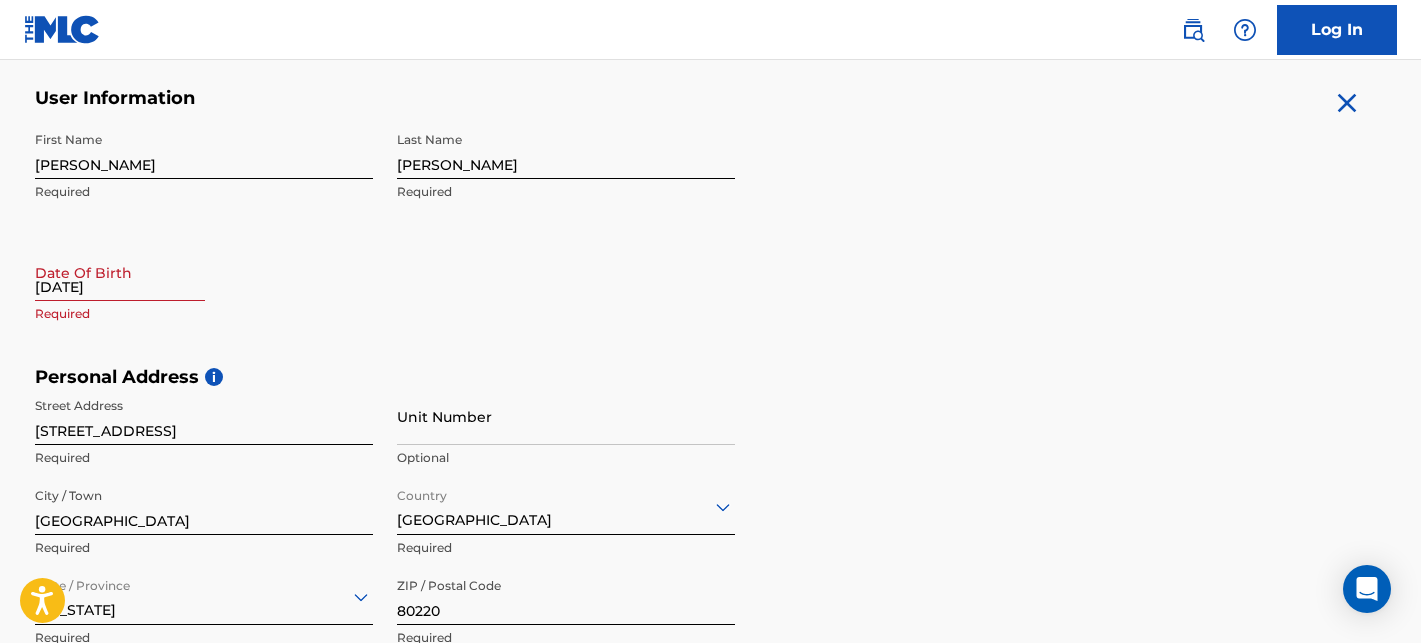 click on "User Information First Name Thomas Required Last Name Collins Required Date Of Birth 12/02/1962 Required Personal Address i Street Address 4036 E 18th Ave. Required Unit Number Optional City / Town Denver Required Country United States Required State / Province Colorado Required ZIP / Postal Code 80220 Required Contact Information Phone Number US, CA +1 Country Required 720 Area 3754337 Number Required Email Address buffz90@yahoo.com Required Accept Terms of Use Accept Privacy Policy Enroll in marketing communications Sign up" at bounding box center (711, 530) 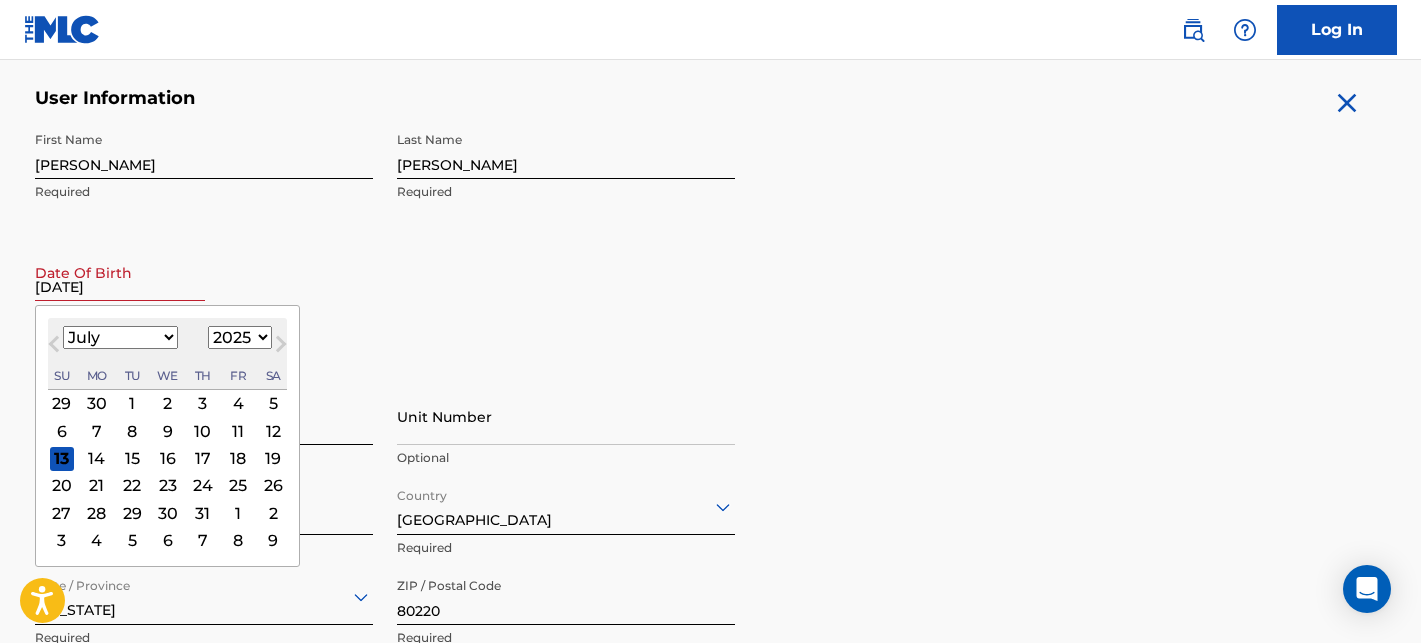 click on "12/02/1962" at bounding box center [120, 272] 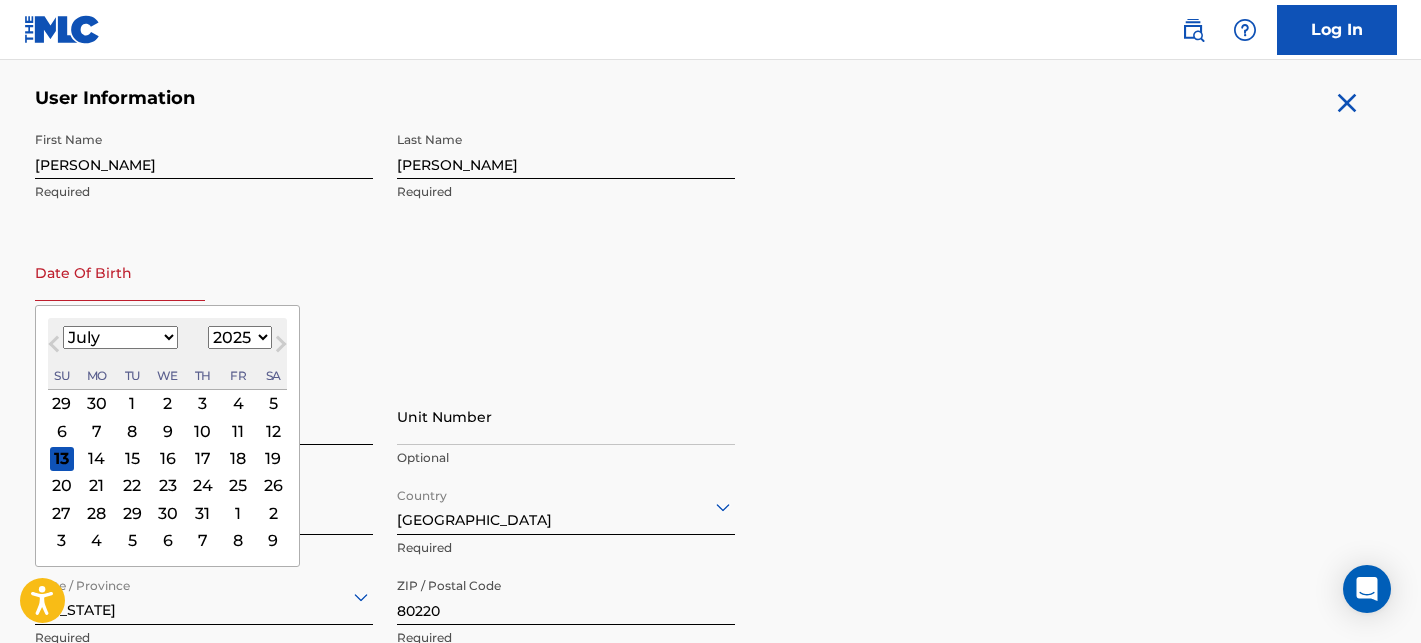 type on "12/02/1962" 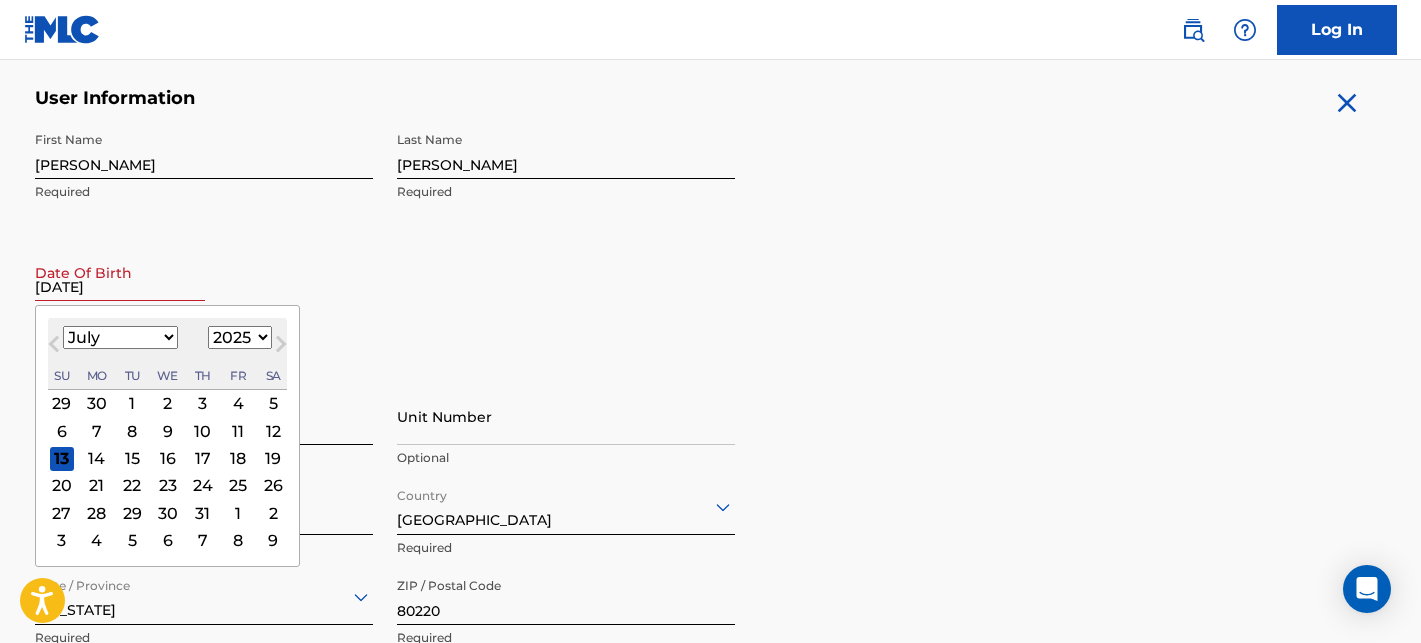 click on "12/02/1962" at bounding box center [120, 272] 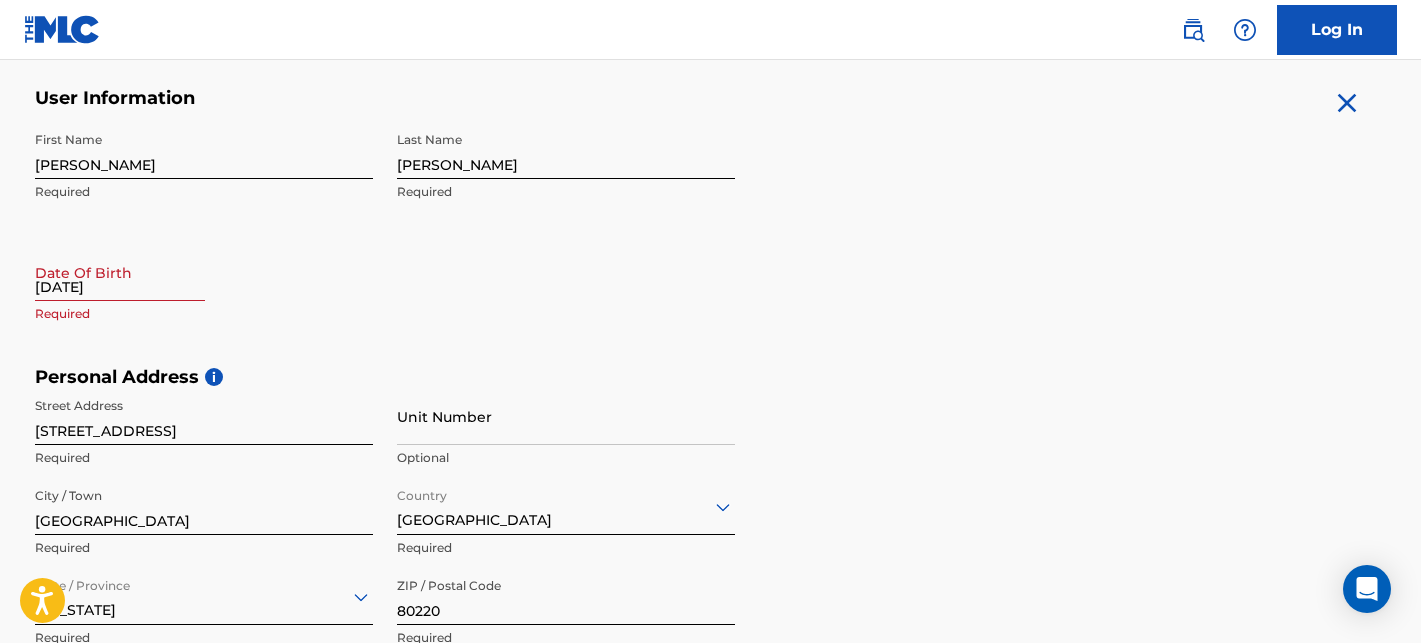 click on "Required" at bounding box center [204, 192] 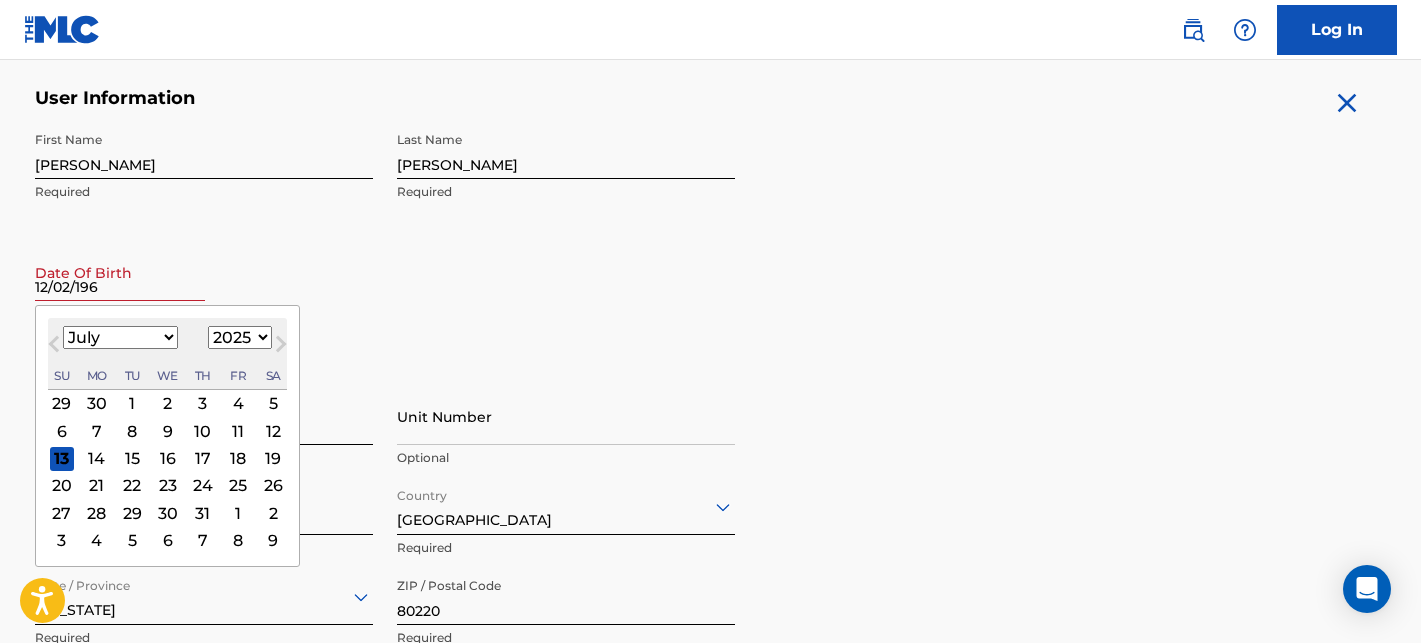 type on "12/02/1962" 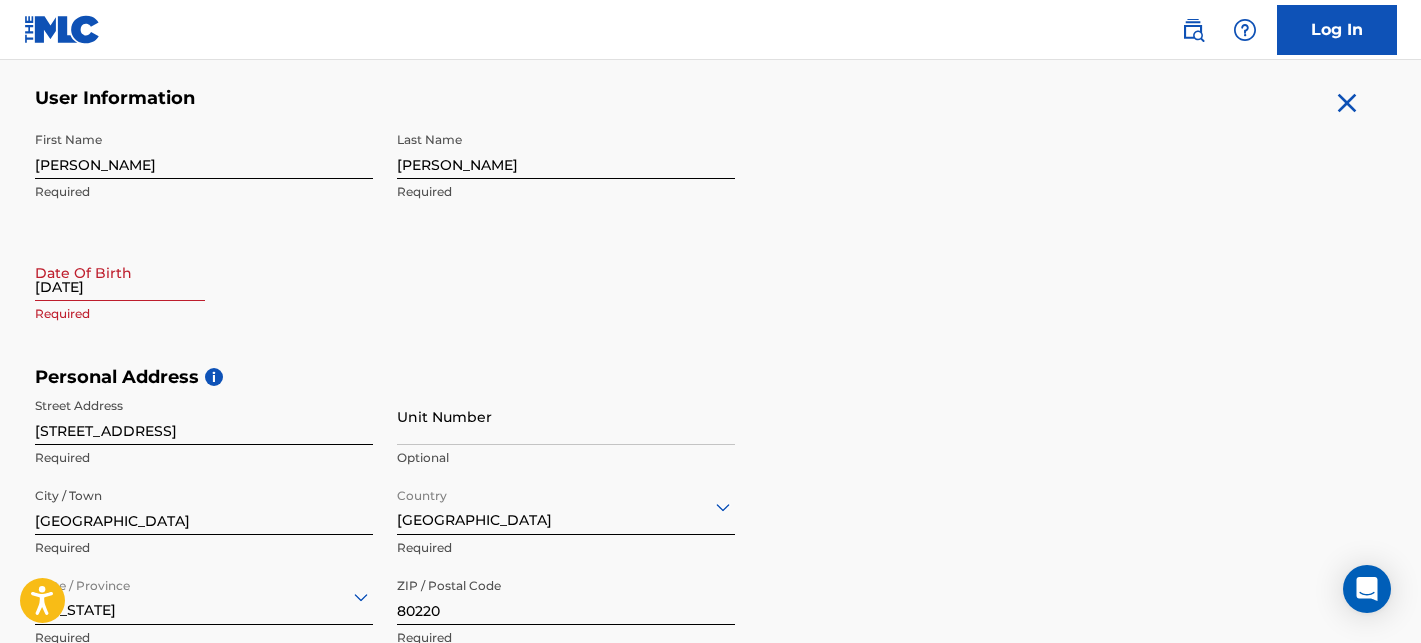 click on "12/02/1962" at bounding box center [120, 272] 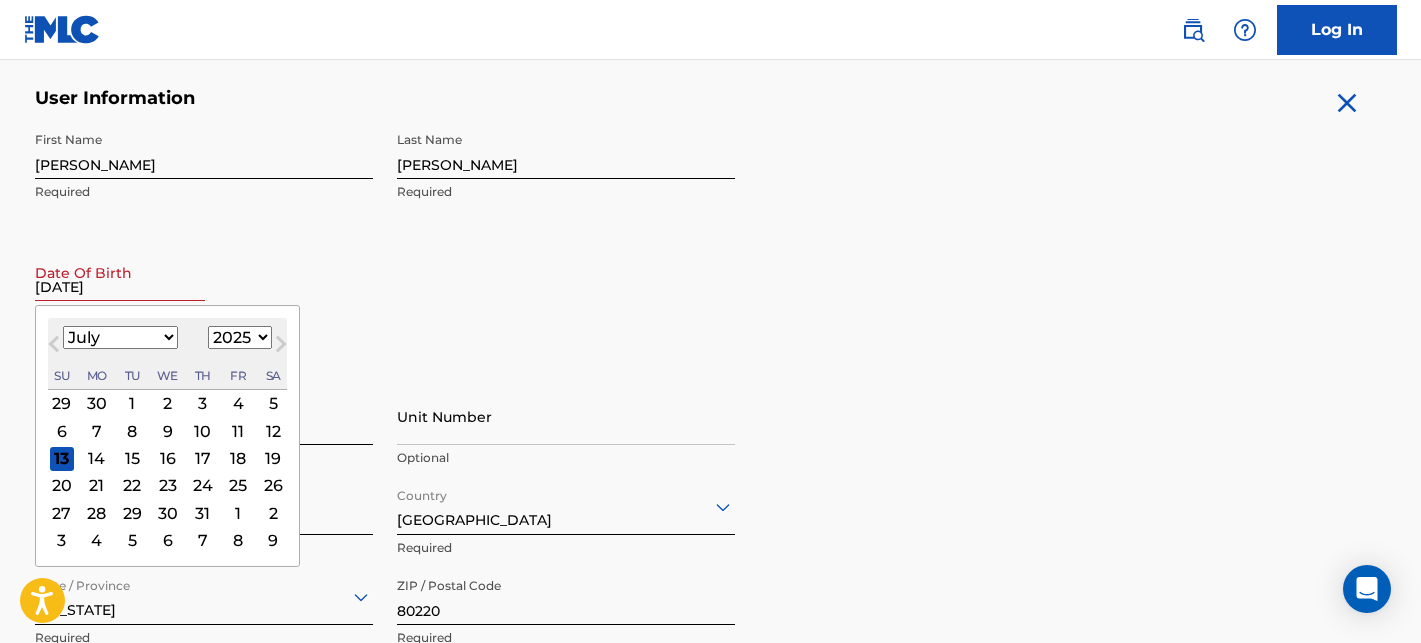click on "Next Month" at bounding box center (279, 347) 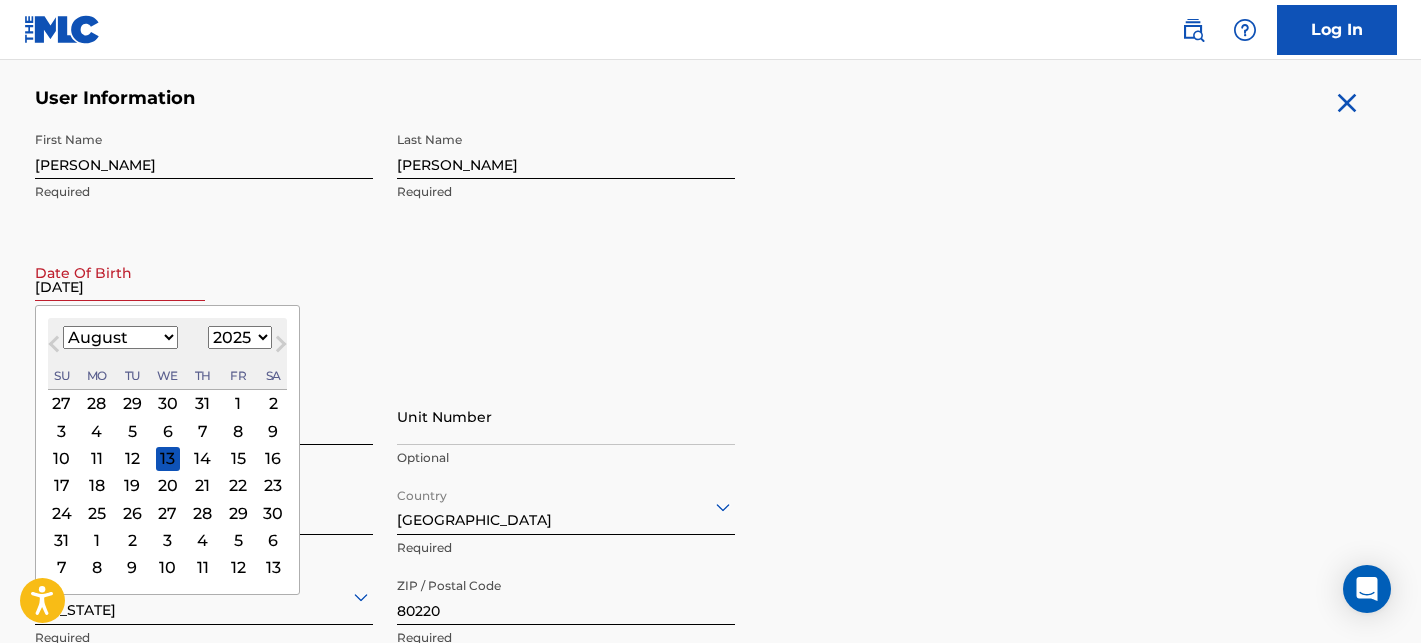 click on "Next Month" at bounding box center [281, 348] 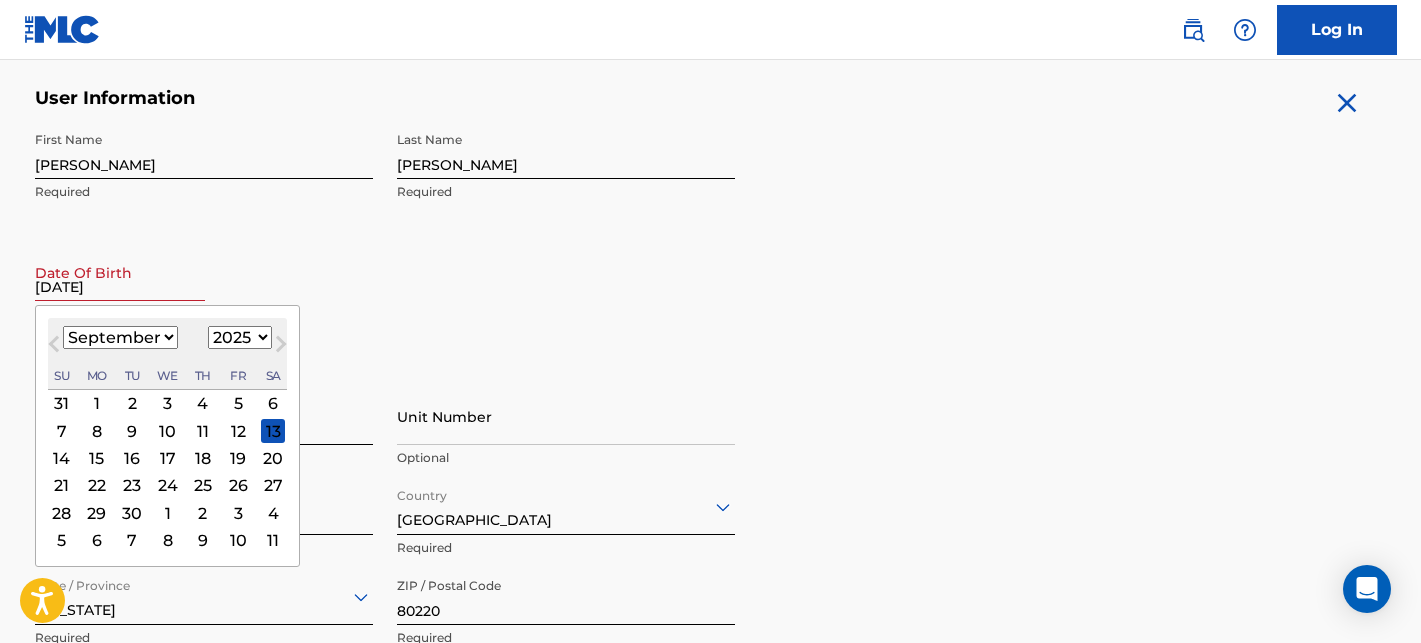 click on "1899 1900 1901 1902 1903 1904 1905 1906 1907 1908 1909 1910 1911 1912 1913 1914 1915 1916 1917 1918 1919 1920 1921 1922 1923 1924 1925 1926 1927 1928 1929 1930 1931 1932 1933 1934 1935 1936 1937 1938 1939 1940 1941 1942 1943 1944 1945 1946 1947 1948 1949 1950 1951 1952 1953 1954 1955 1956 1957 1958 1959 1960 1961 1962 1963 1964 1965 1966 1967 1968 1969 1970 1971 1972 1973 1974 1975 1976 1977 1978 1979 1980 1981 1982 1983 1984 1985 1986 1987 1988 1989 1990 1991 1992 1993 1994 1995 1996 1997 1998 1999 2000 2001 2002 2003 2004 2005 2006 2007 2008 2009 2010 2011 2012 2013 2014 2015 2016 2017 2018 2019 2020 2021 2022 2023 2024 2025 2026 2027 2028 2029 2030 2031 2032 2033 2034 2035 2036 2037 2038 2039 2040 2041 2042 2043 2044 2045 2046 2047 2048 2049 2050 2051 2052 2053 2054 2055 2056 2057 2058 2059 2060 2061 2062 2063 2064 2065 2066 2067 2068 2069 2070 2071 2072 2073 2074 2075 2076 2077 2078 2079 2080 2081 2082 2083 2084 2085 2086 2087 2088 2089 2090 2091 2092 2093 2094 2095 2096 2097 2098 2099 2100" at bounding box center (240, 337) 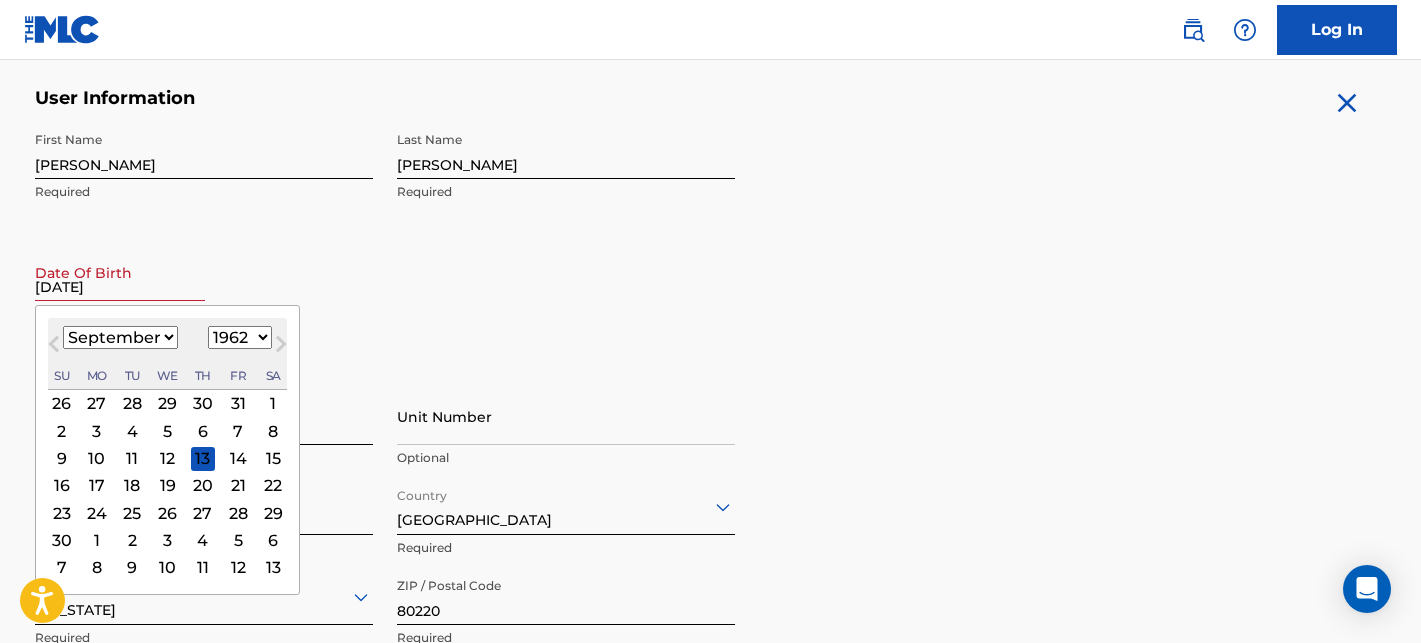 click on "January February March April May June July August September October November December" at bounding box center [120, 337] 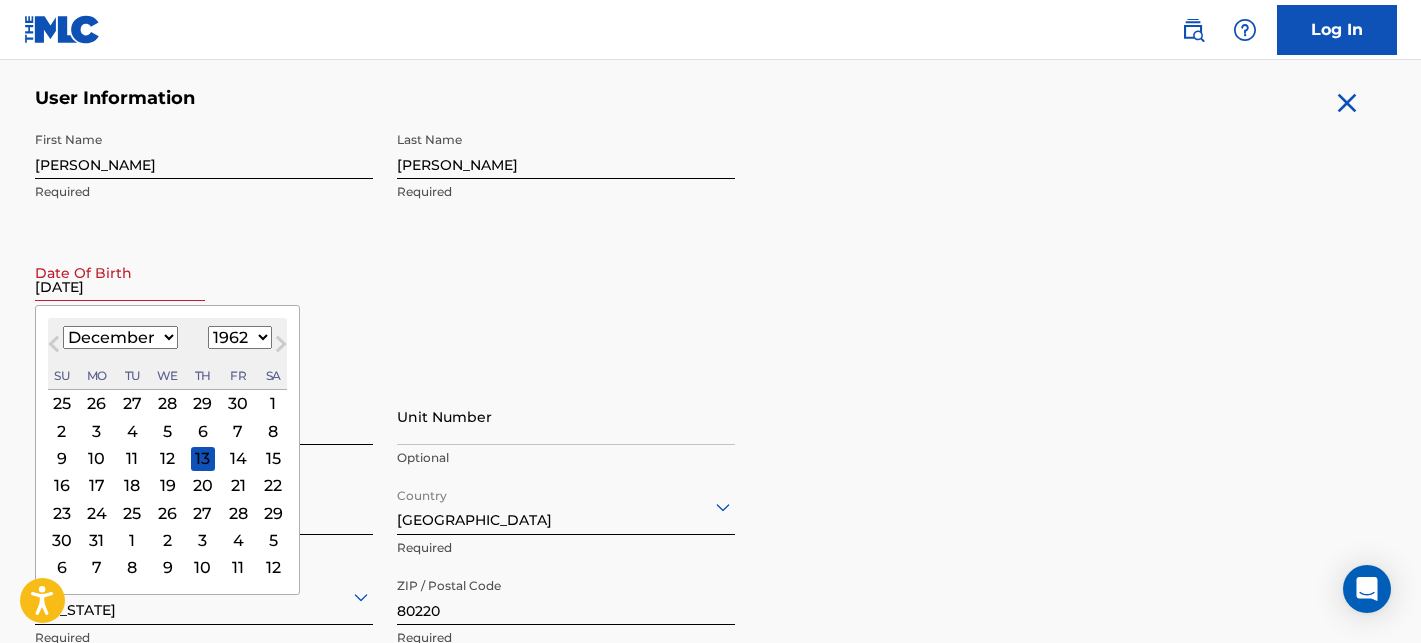click on "2" at bounding box center (61, 431) 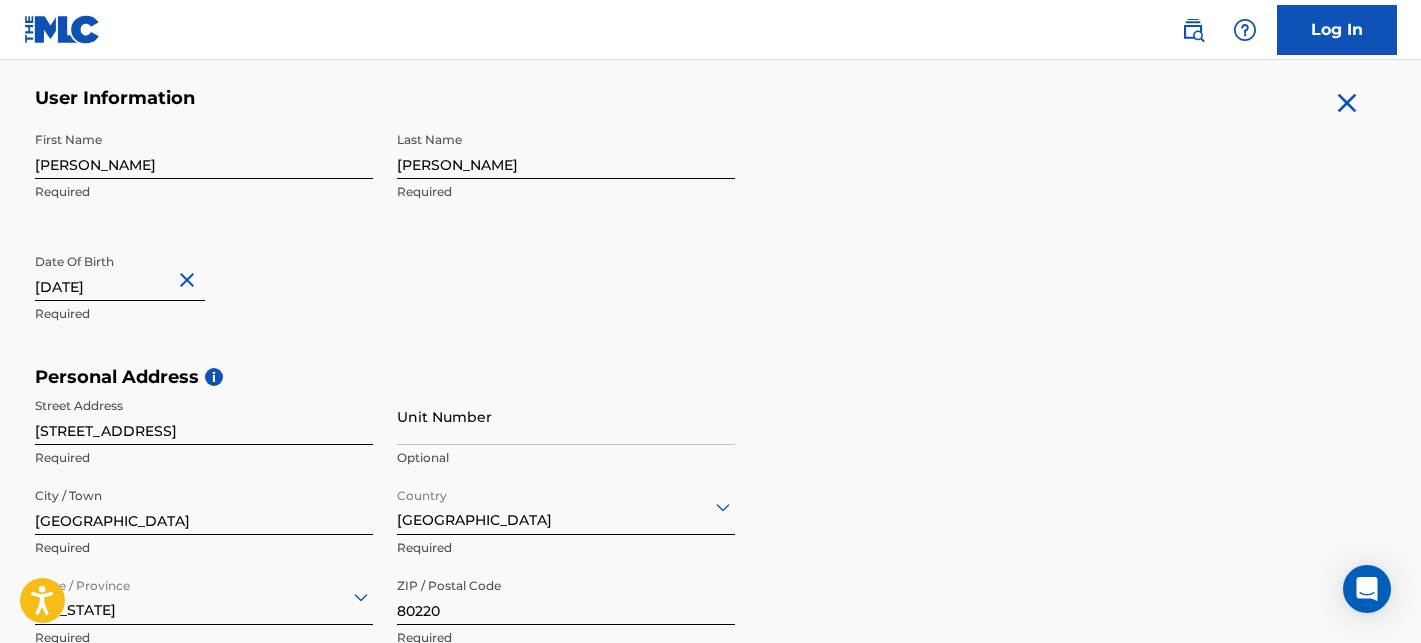 click on "User Information First Name Thomas Required Last Name Collins Required Date Of Birth 12/02/1962 Required Personal Address i Street Address 4036 E 18th Ave. Required Unit Number Optional City / Town Denver Required Country United States Required State / Province Colorado Required ZIP / Postal Code 80220 Required Contact Information Phone Number US, CA +1 Country Required 720 Area 3754337 Number Required Email Address buffz90@yahoo.com Required Accept Terms of Use Accept Privacy Policy Enroll in marketing communications Sign up" at bounding box center (711, 530) 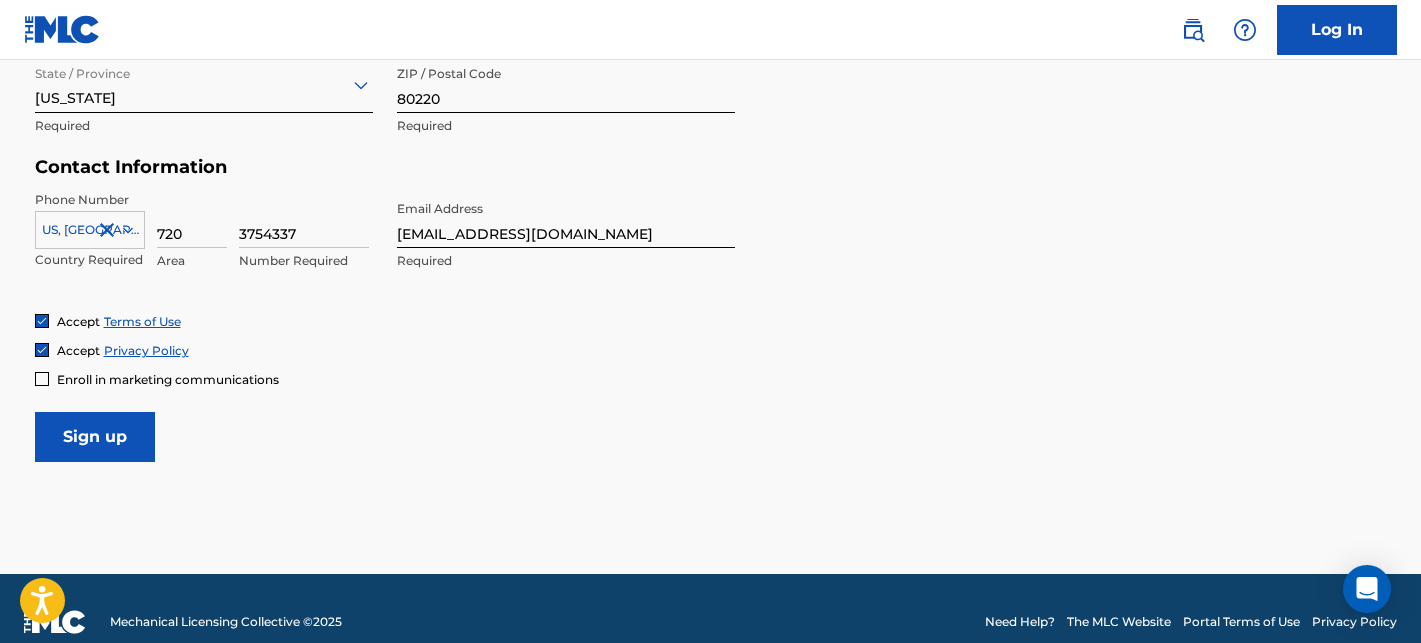 scroll, scrollTop: 920, scrollLeft: 0, axis: vertical 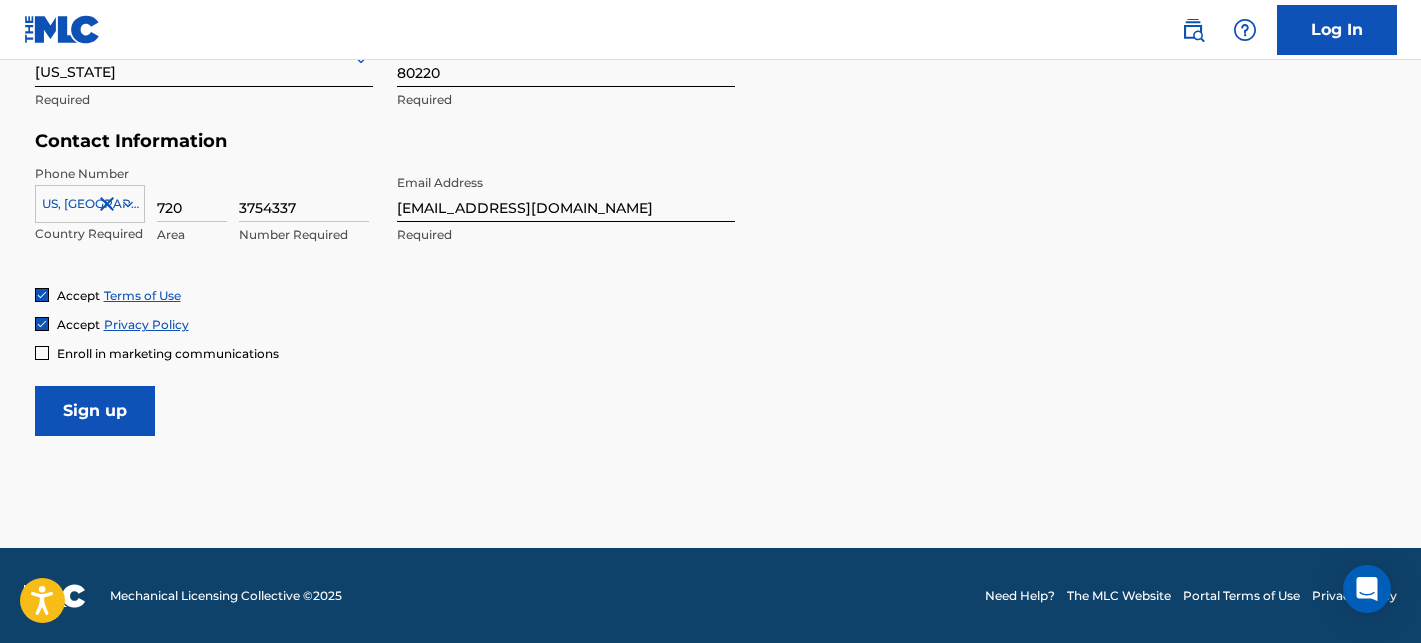 click on "Sign up" at bounding box center (95, 411) 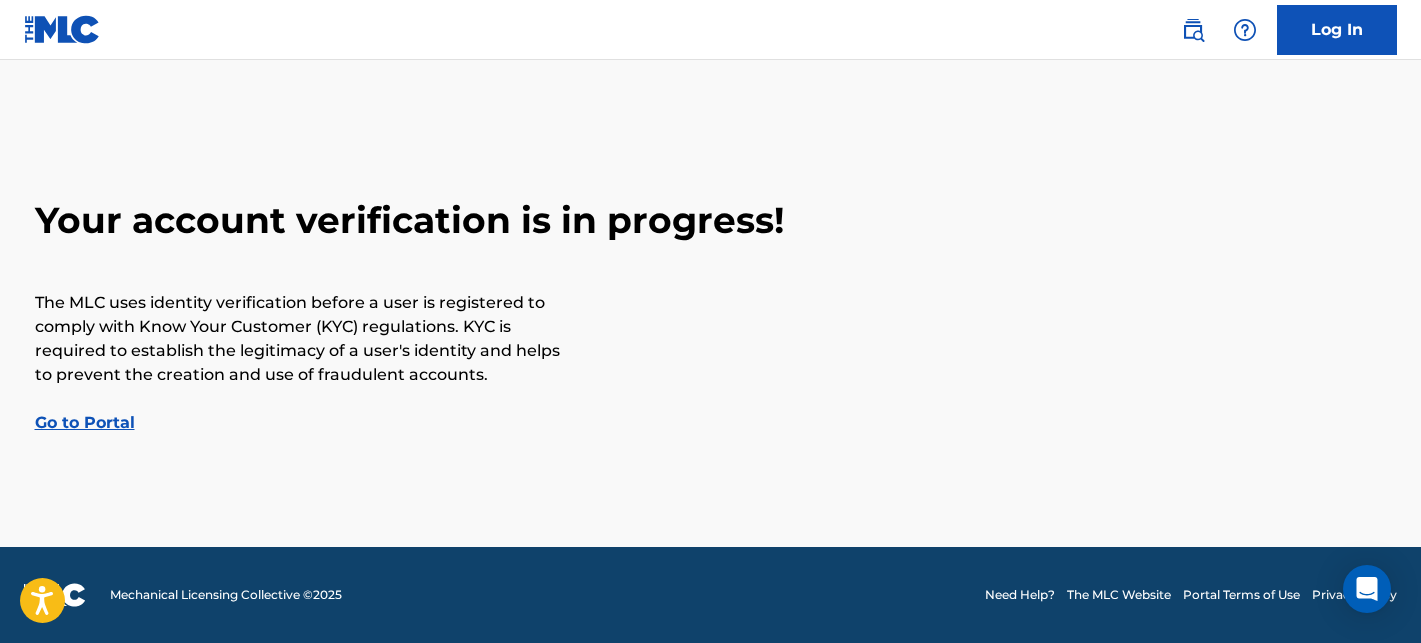 scroll, scrollTop: 0, scrollLeft: 0, axis: both 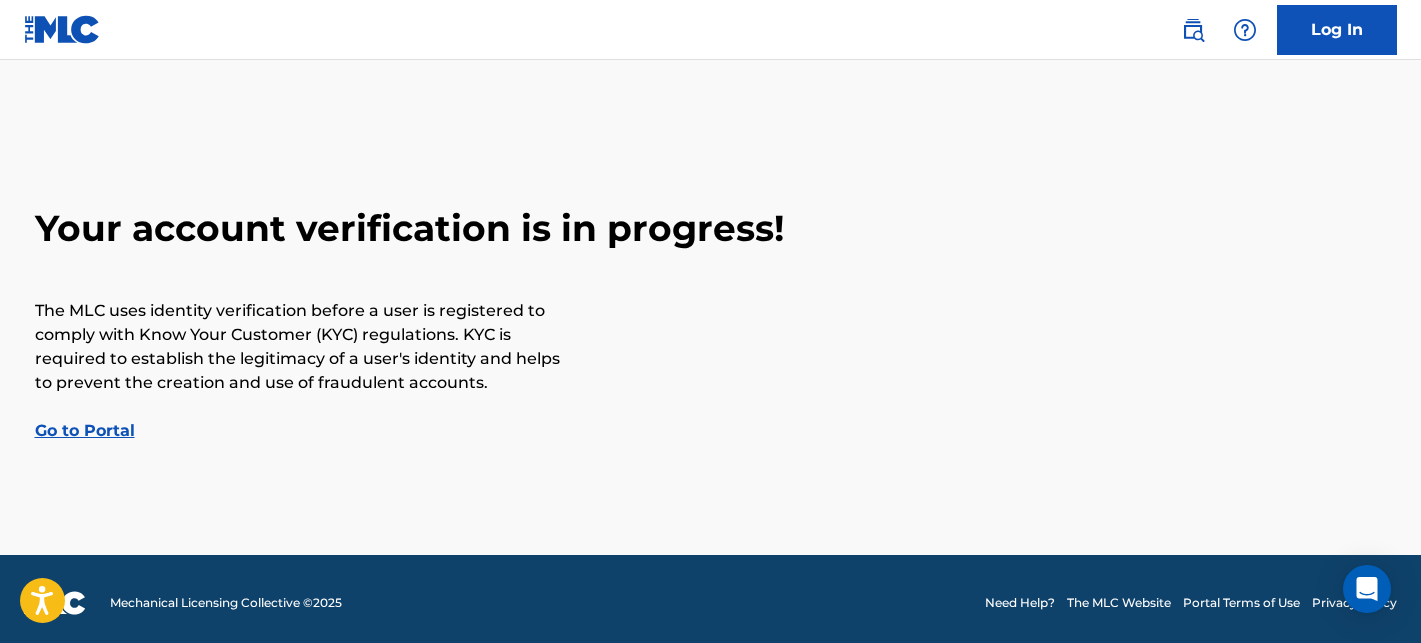 click on "Go to Portal" at bounding box center (85, 430) 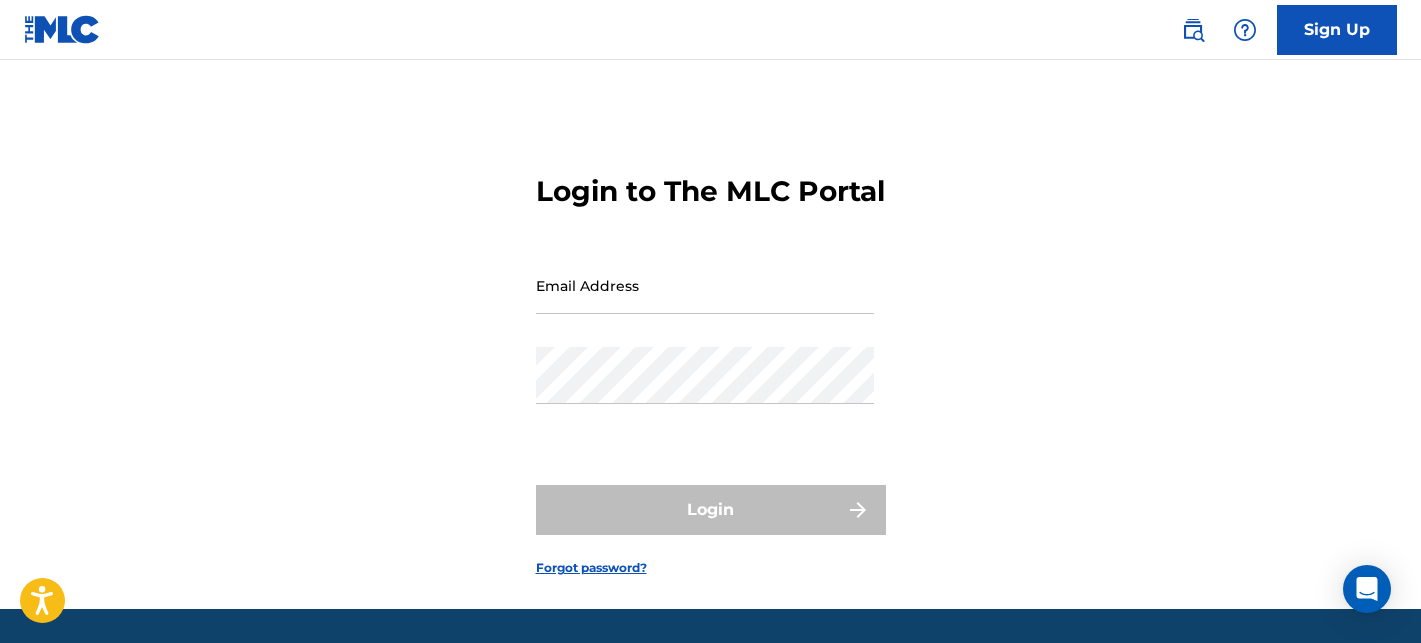 click on "Email Address" at bounding box center [705, 285] 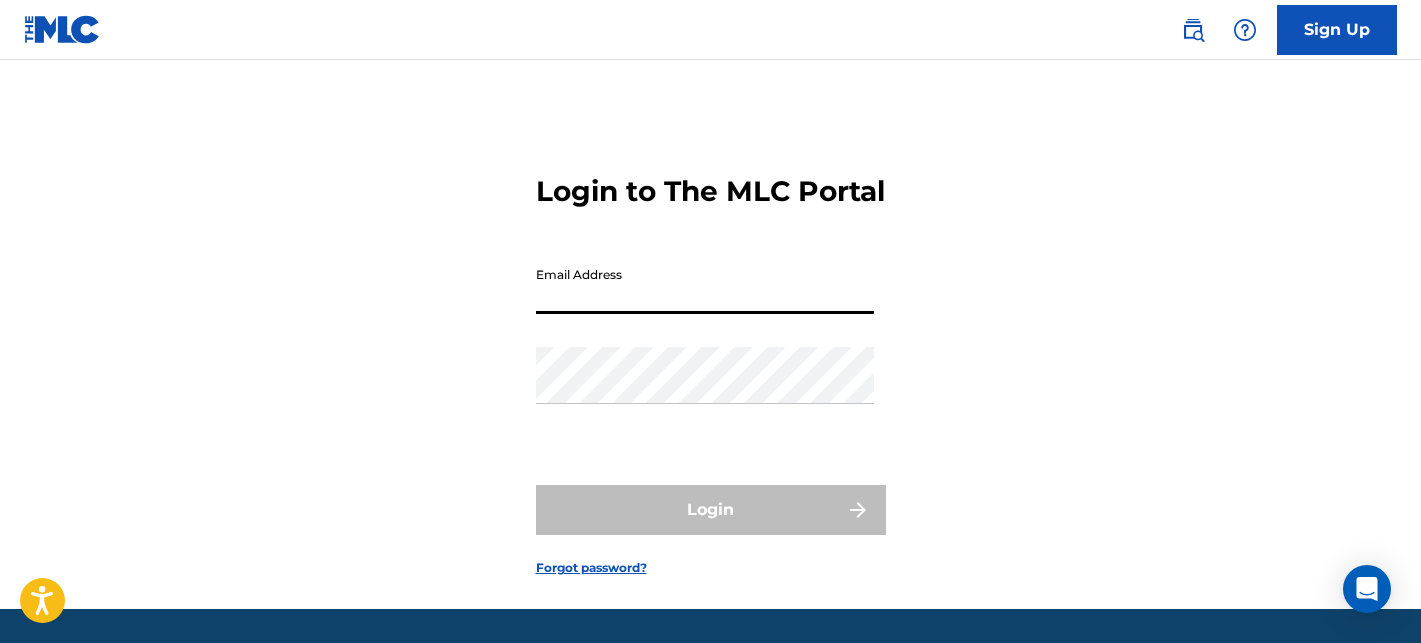 type on "[EMAIL_ADDRESS][DOMAIN_NAME]" 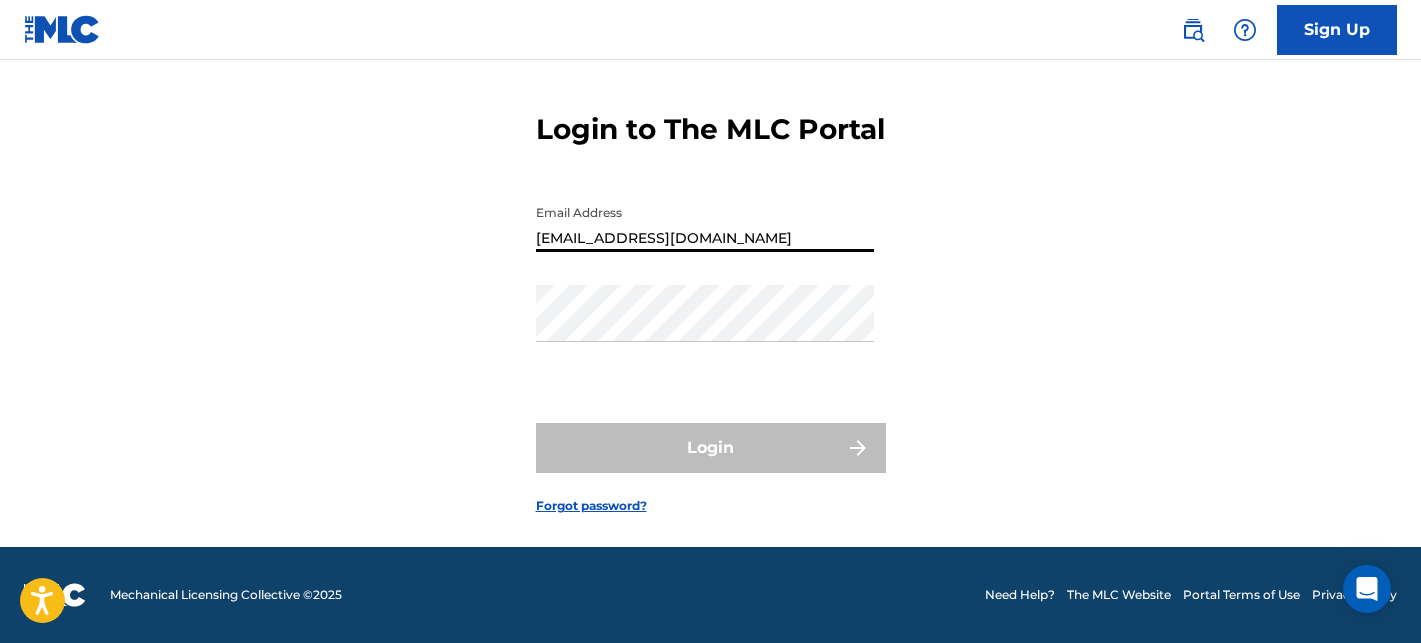 scroll, scrollTop: 0, scrollLeft: 0, axis: both 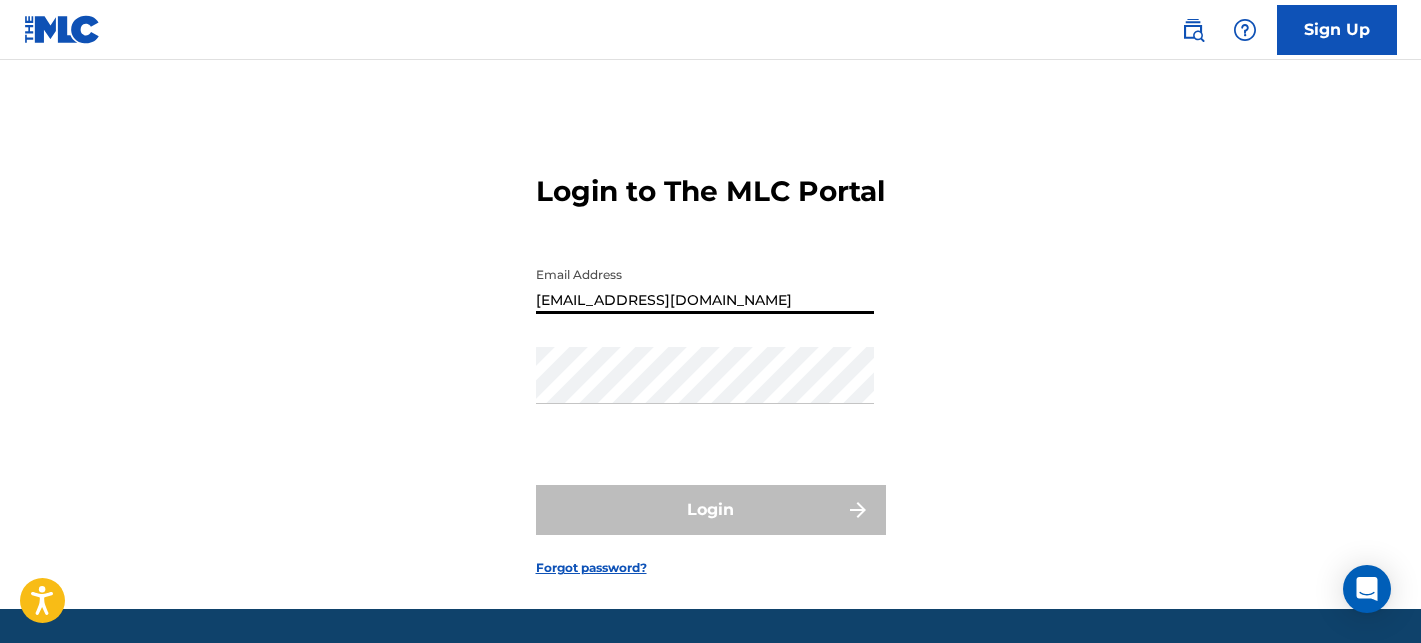 click on "Sign Up" at bounding box center (1337, 30) 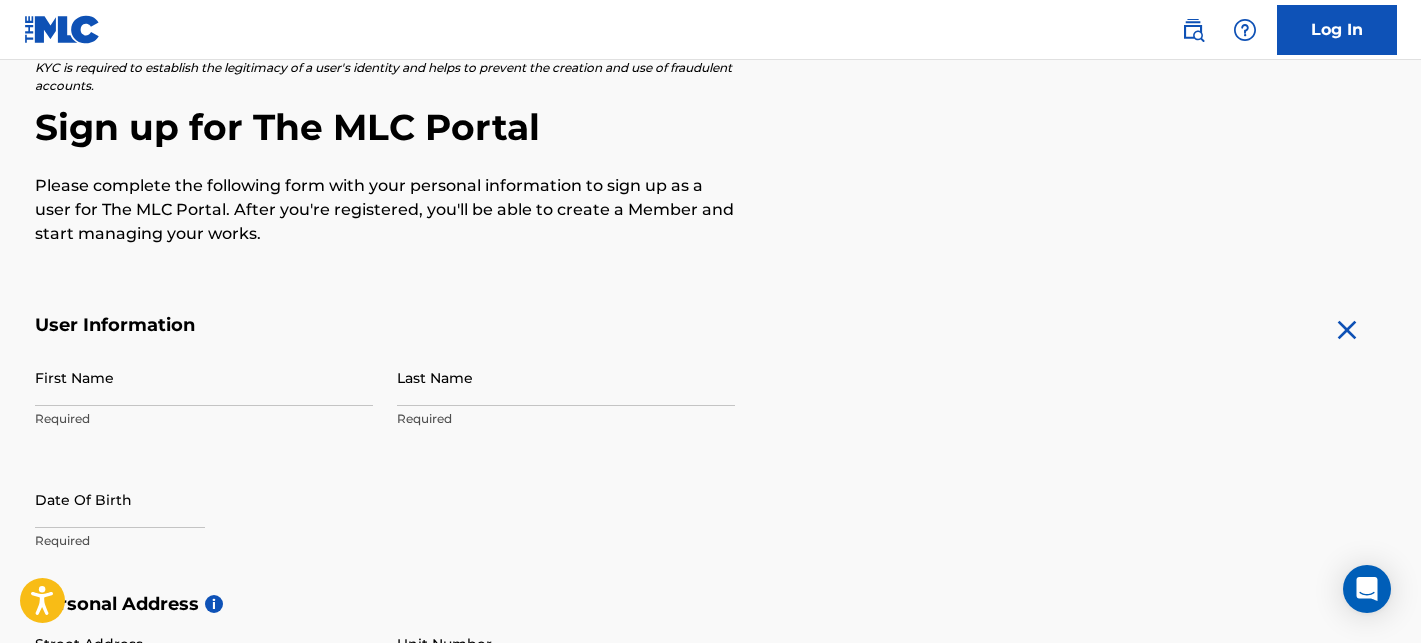 scroll, scrollTop: 152, scrollLeft: 0, axis: vertical 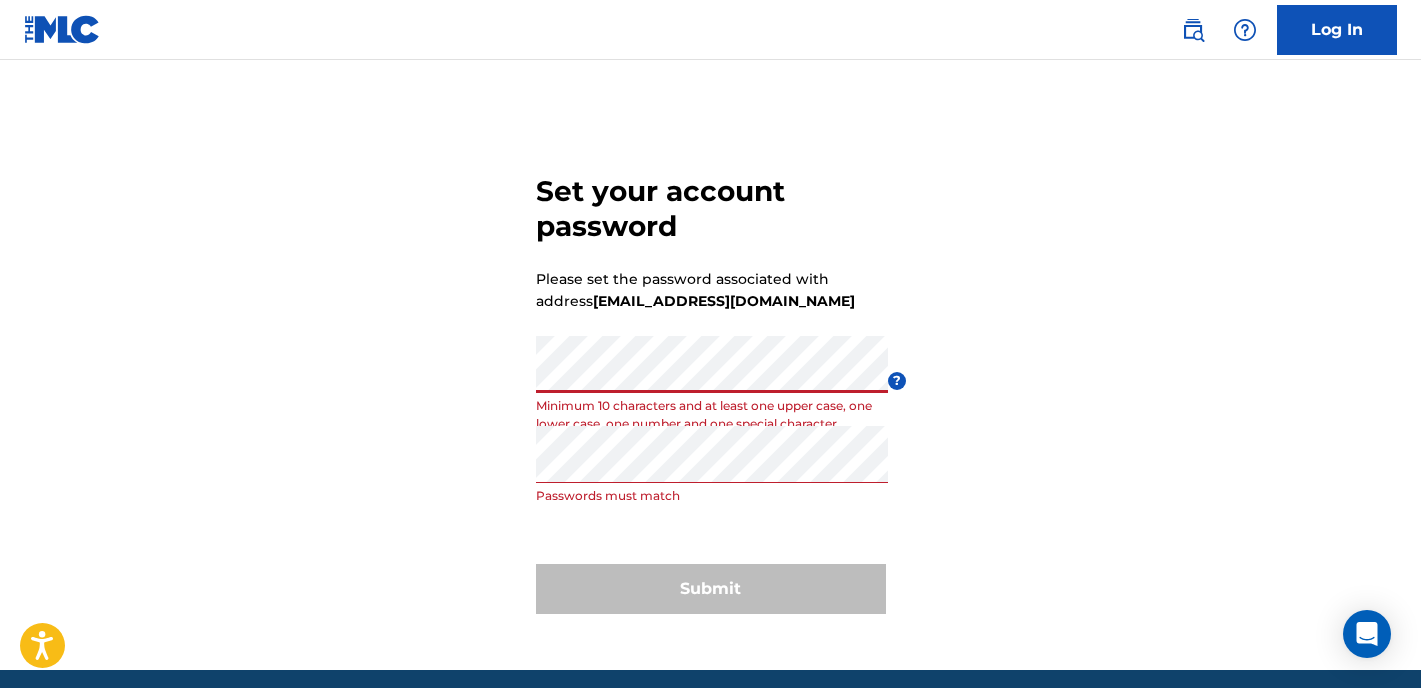 click on "Set your account password Please set the password associated with   address  [EMAIL_ADDRESS][DOMAIN_NAME] Password   Minimum 10 characters and at least one upper case, one lower case, one number and one special character ? Re enter password   Passwords must match Submit" at bounding box center (711, 390) 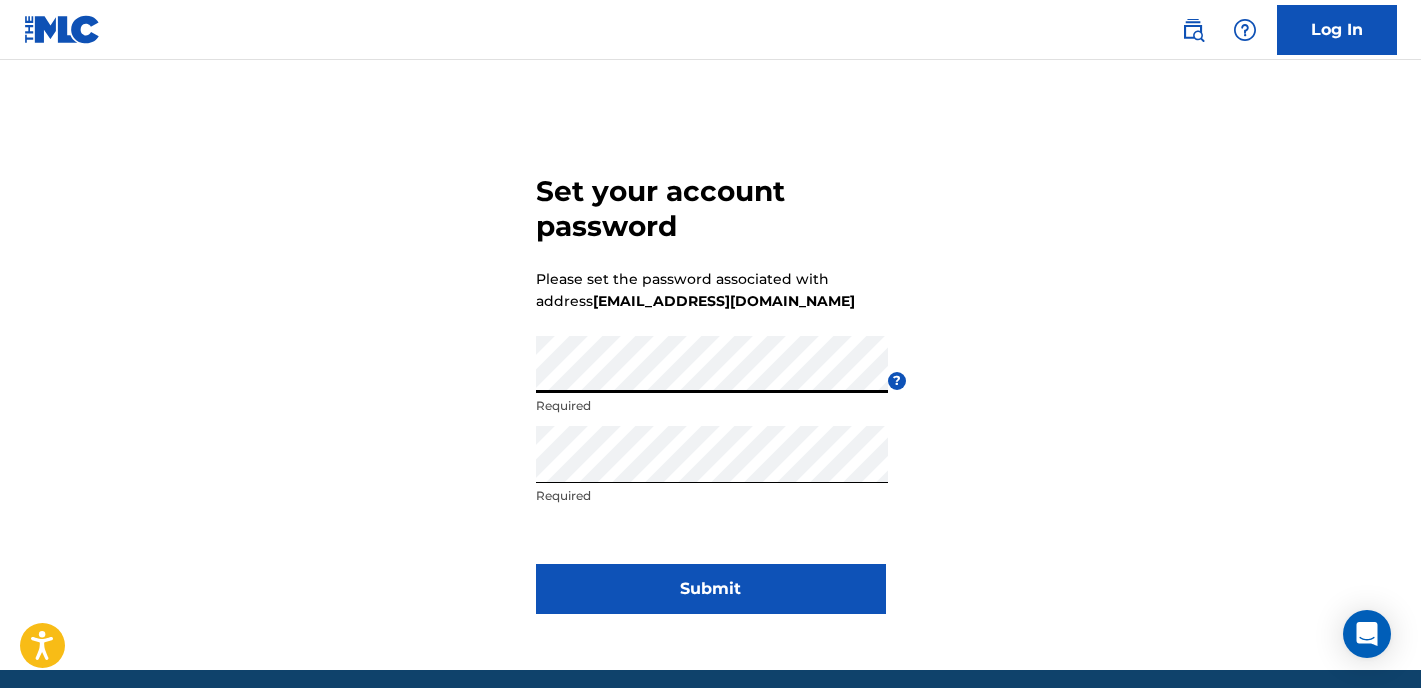 click on "Submit" at bounding box center (711, 589) 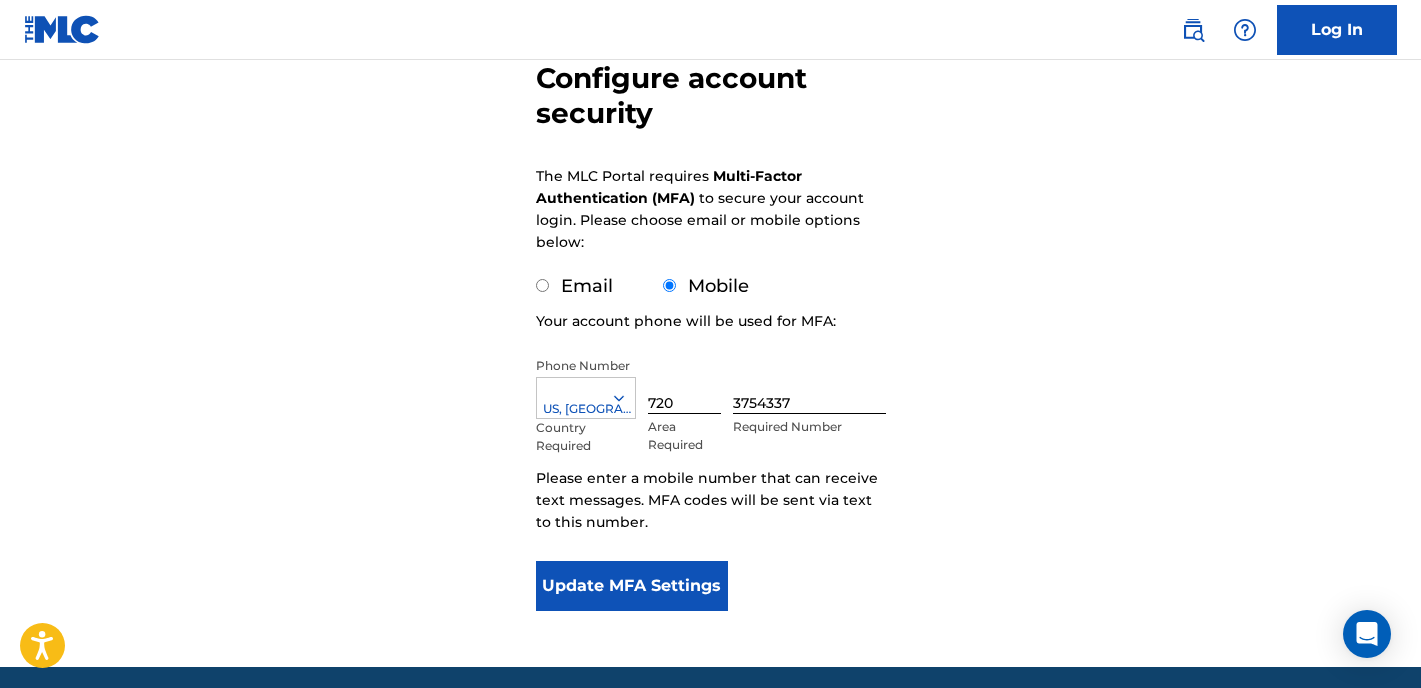 scroll, scrollTop: 217, scrollLeft: 0, axis: vertical 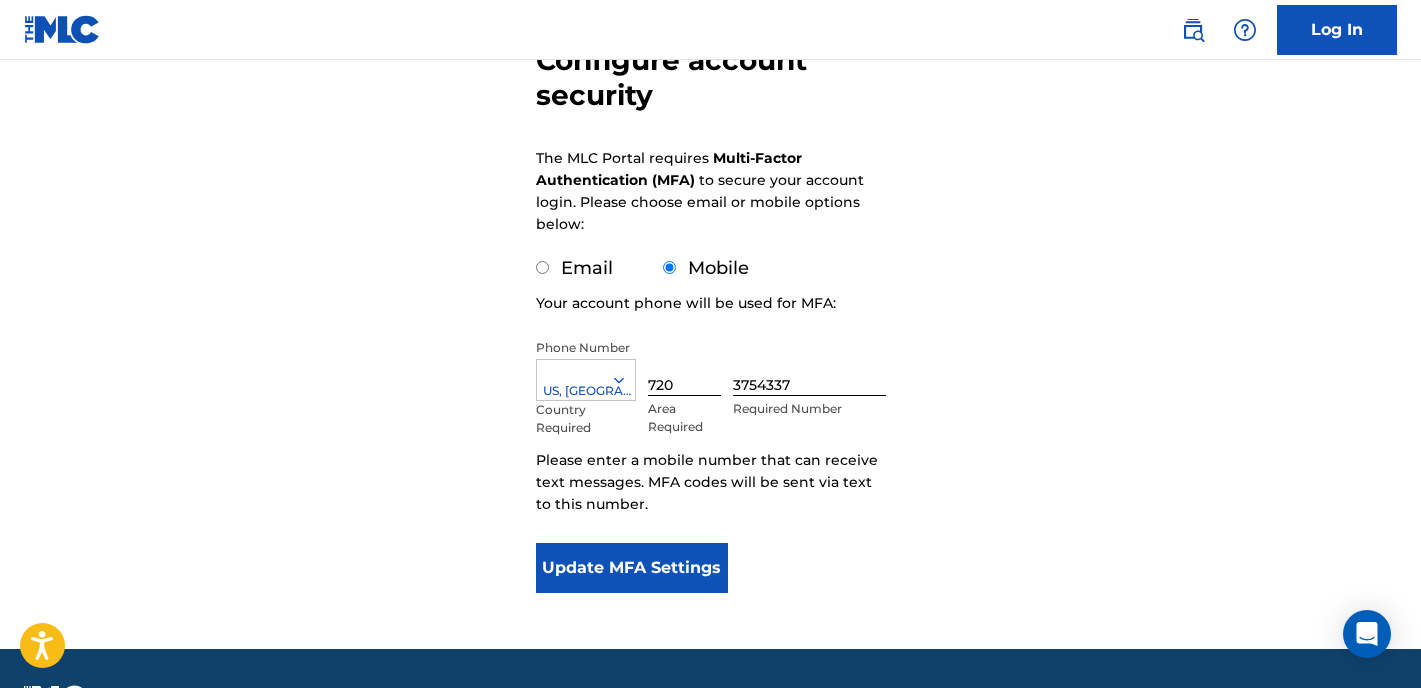 click on "Update MFA Settings" at bounding box center (632, 568) 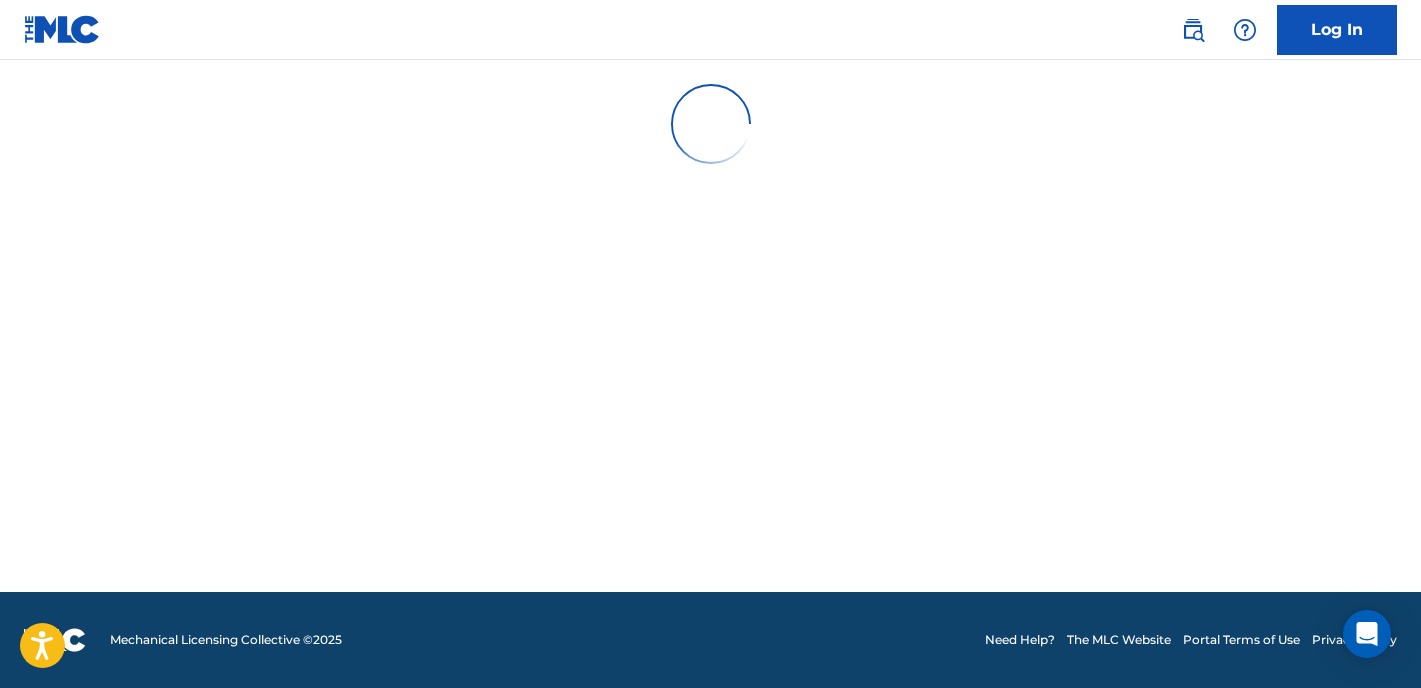 scroll, scrollTop: 0, scrollLeft: 0, axis: both 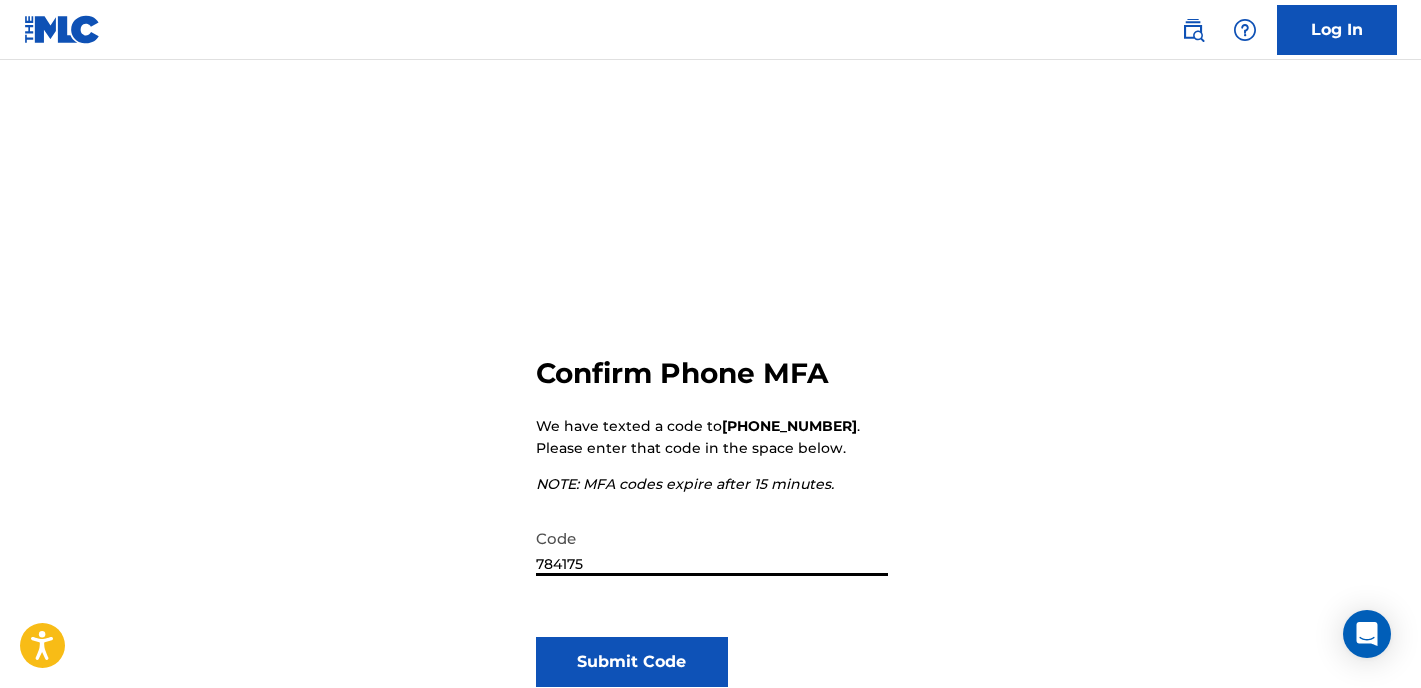 type on "784175" 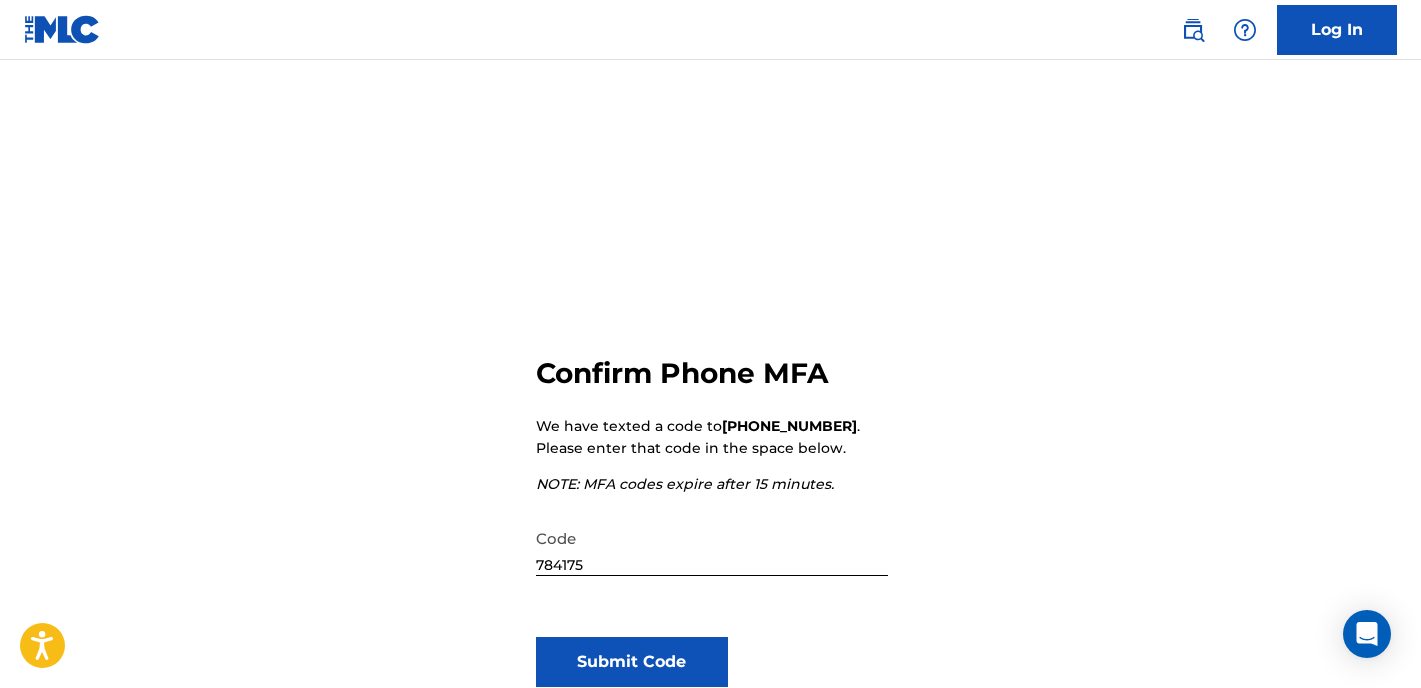 click on "Submit Code" at bounding box center [632, 662] 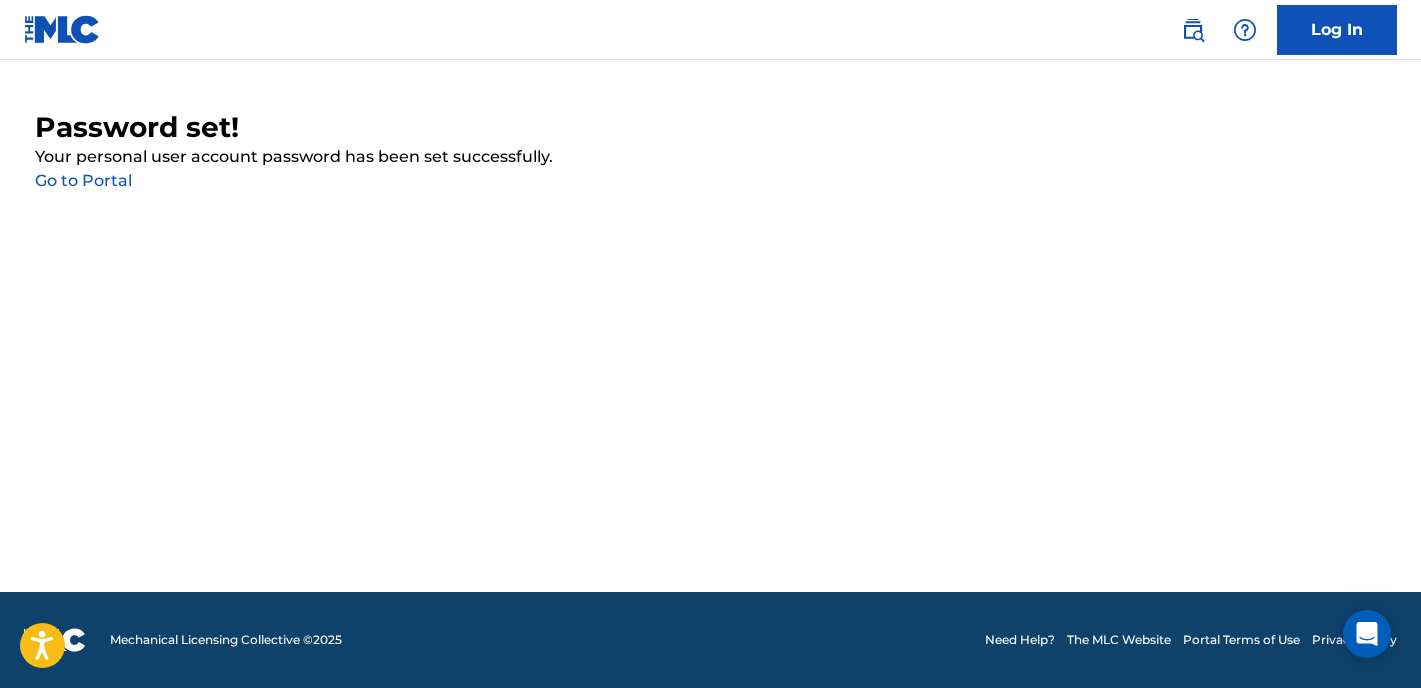 click on "Go to Portal" at bounding box center (83, 180) 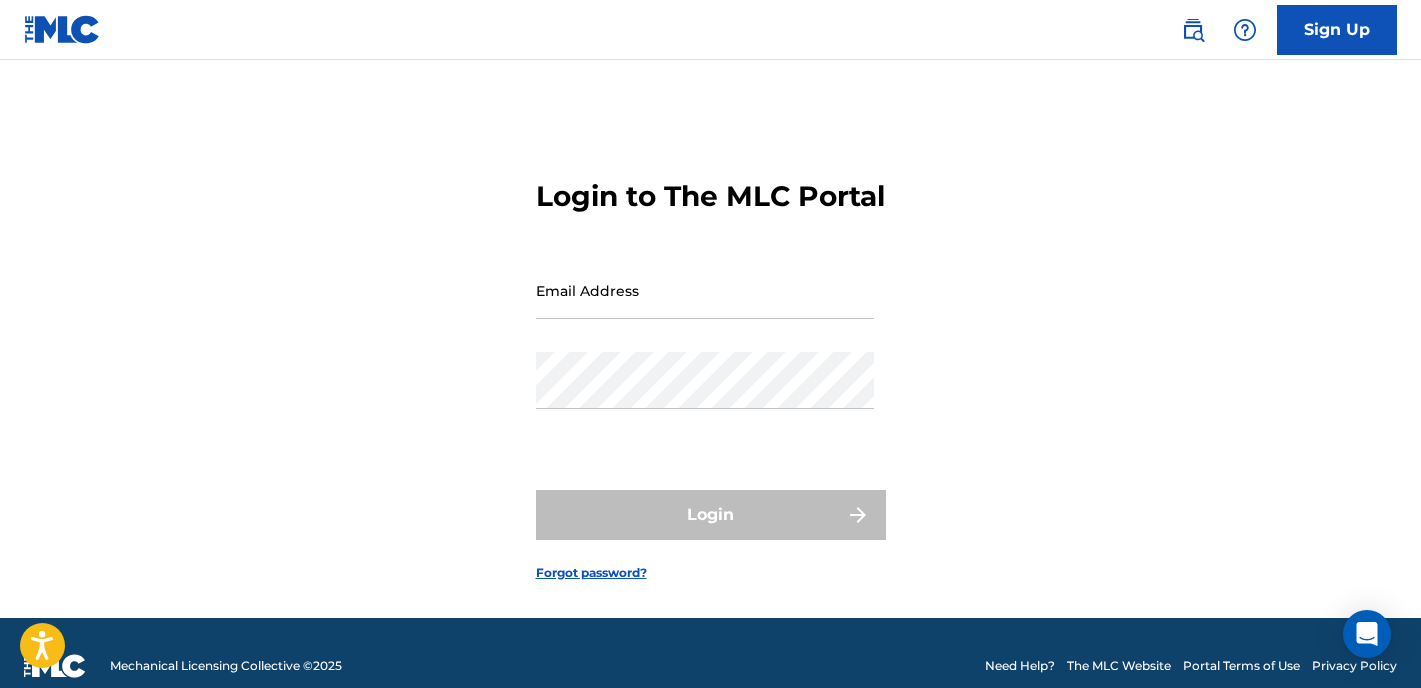 click on "Email Address" at bounding box center [705, 290] 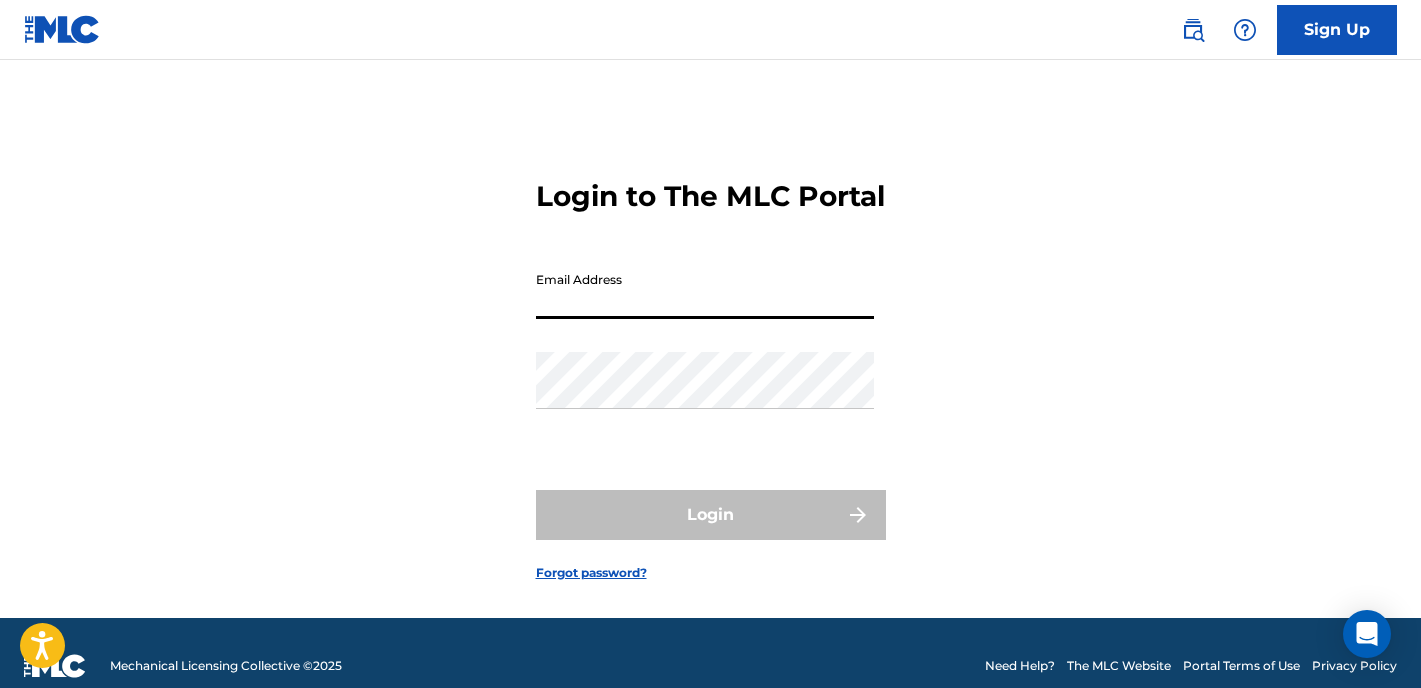 type on "[EMAIL_ADDRESS][DOMAIN_NAME]" 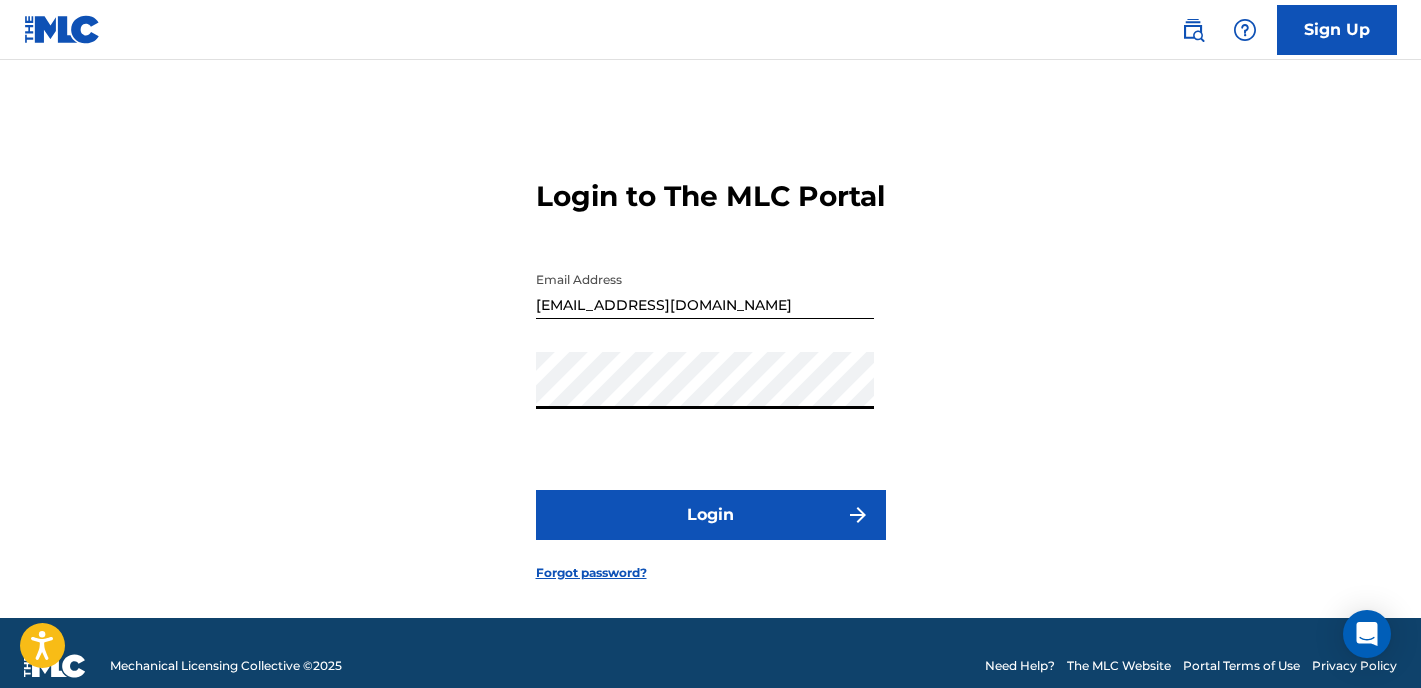 click on "Login" at bounding box center [711, 515] 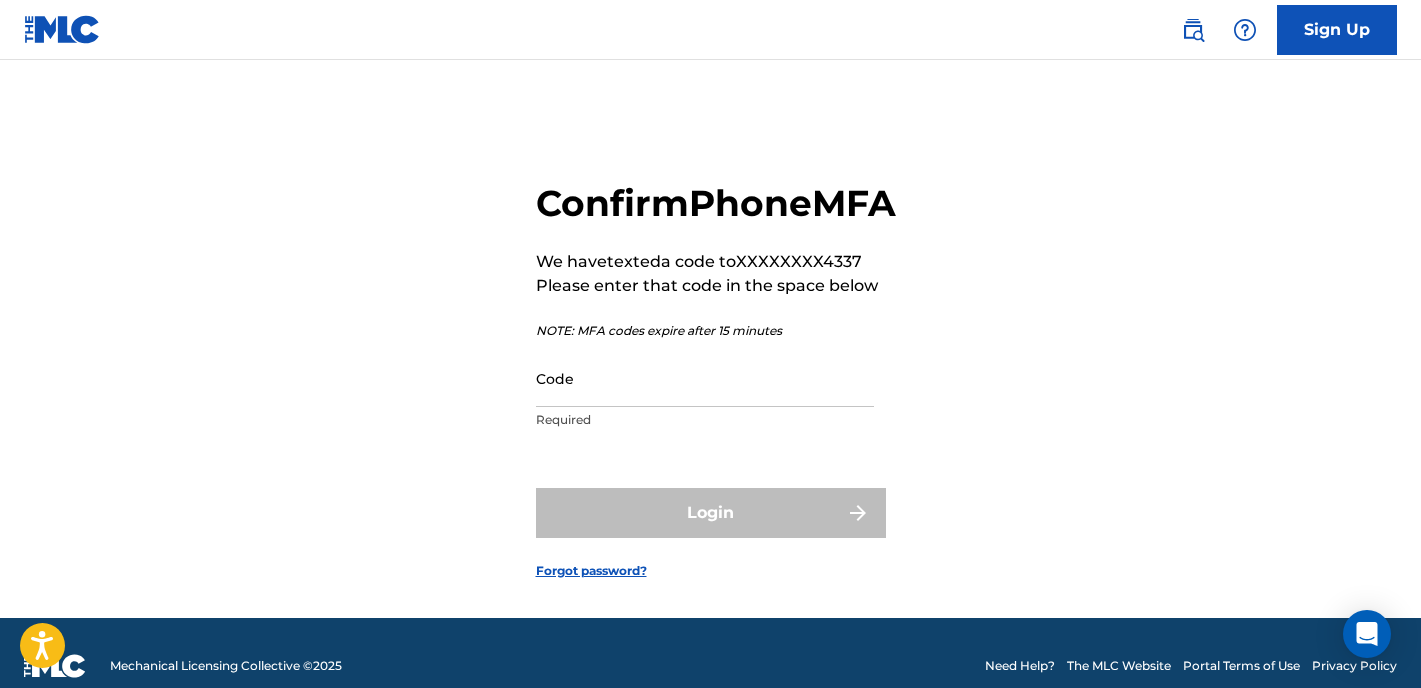 click on "Code" at bounding box center [705, 378] 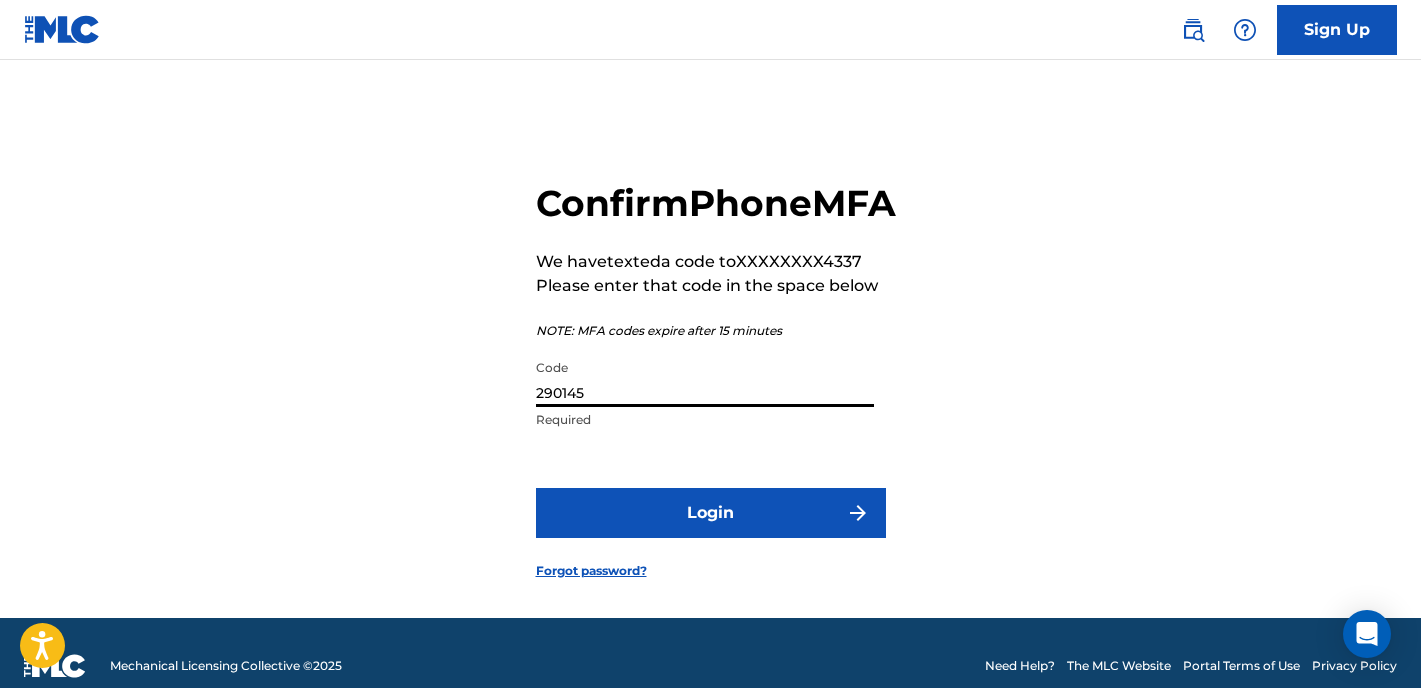 type on "290145" 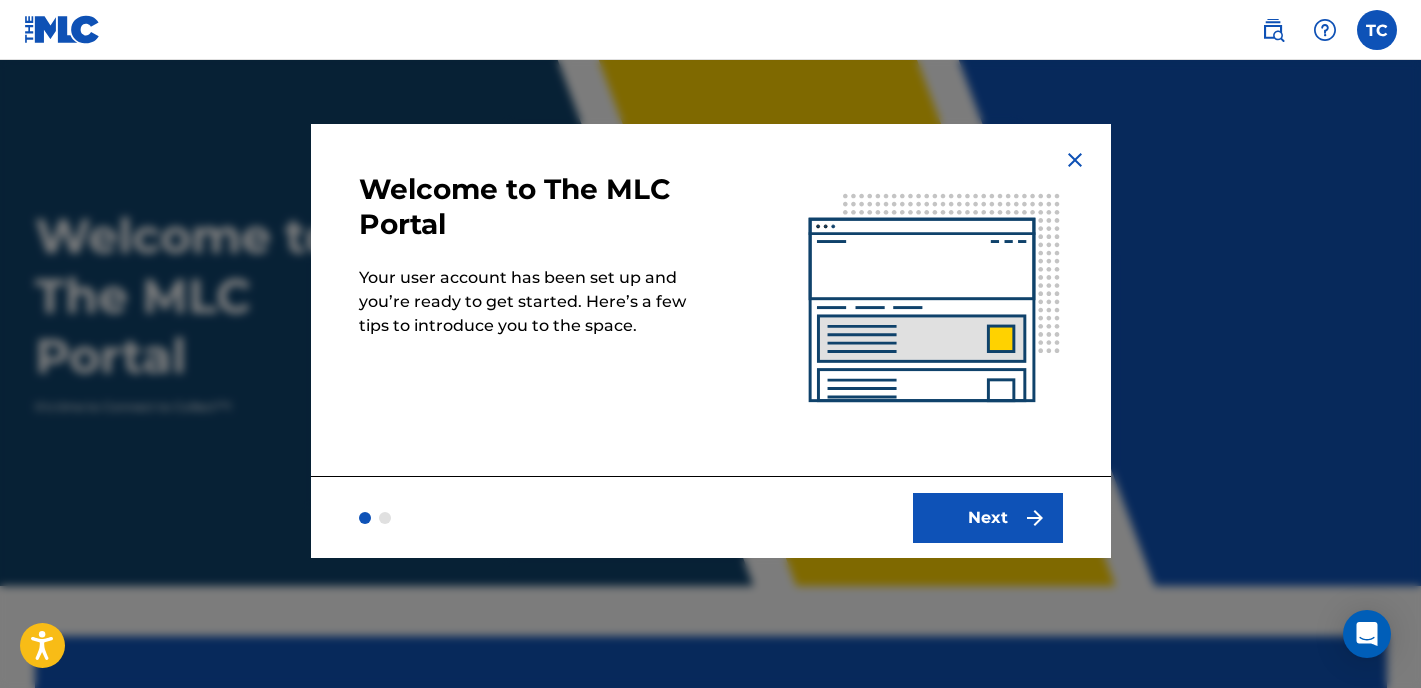 scroll, scrollTop: 0, scrollLeft: 0, axis: both 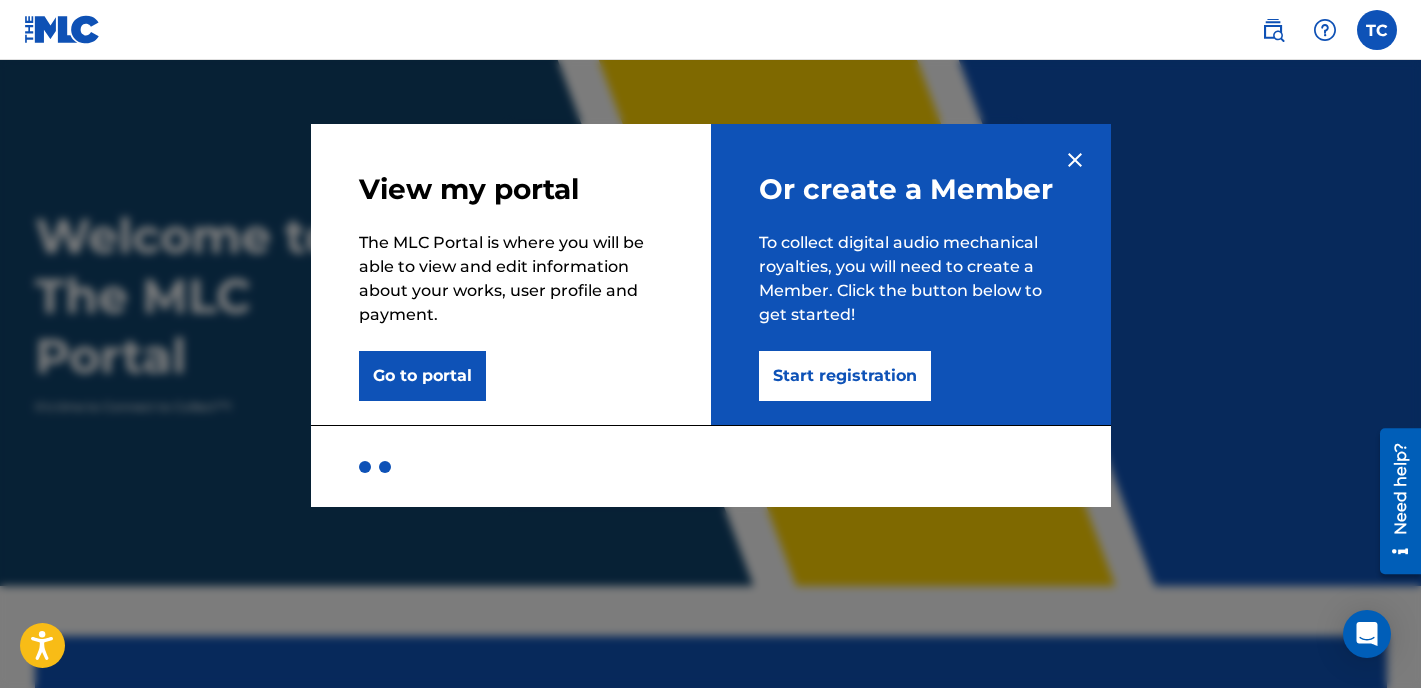 click on "Start registration" at bounding box center [845, 376] 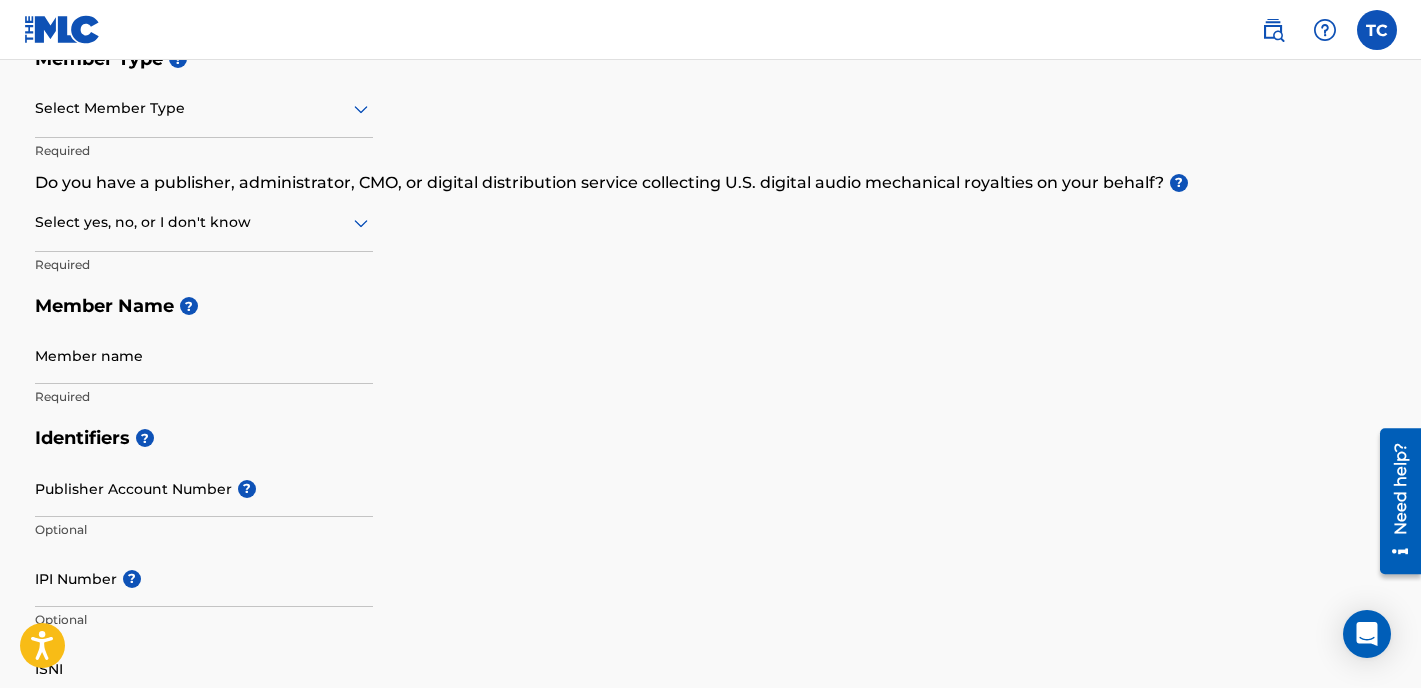 scroll, scrollTop: 40, scrollLeft: 0, axis: vertical 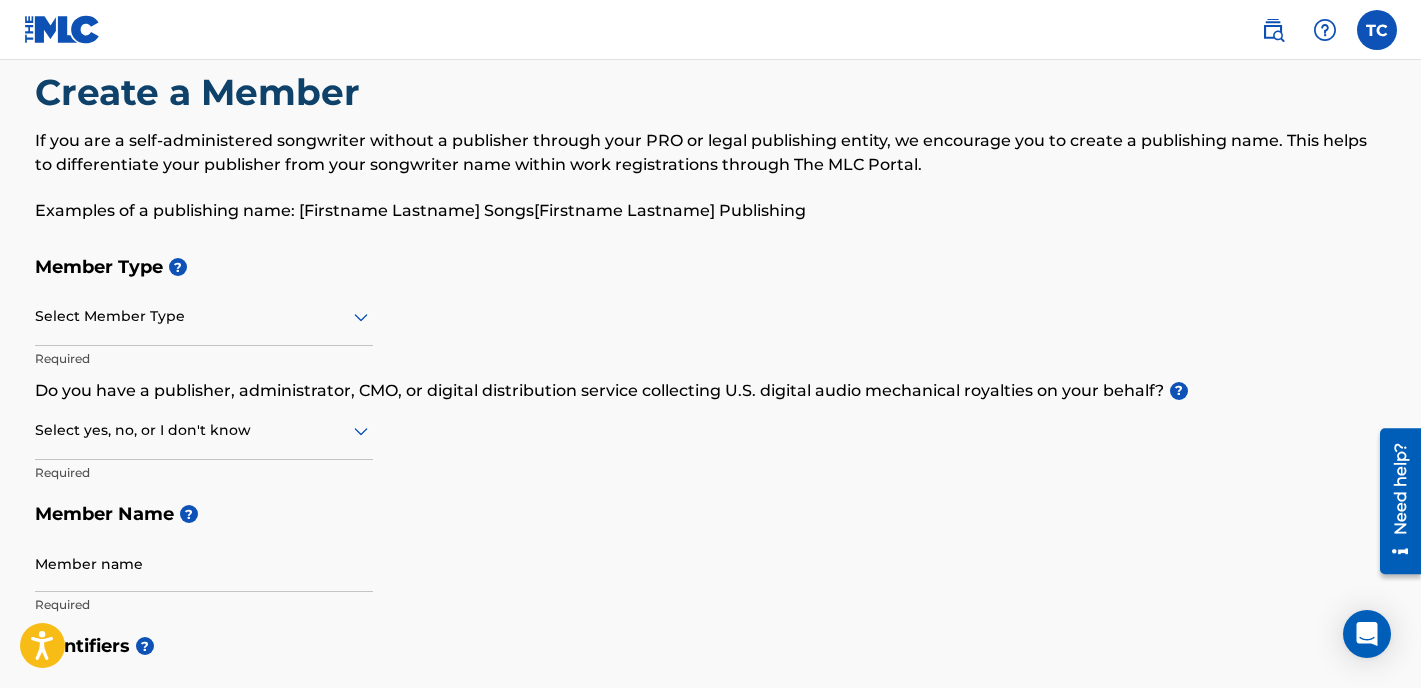 click at bounding box center (204, 316) 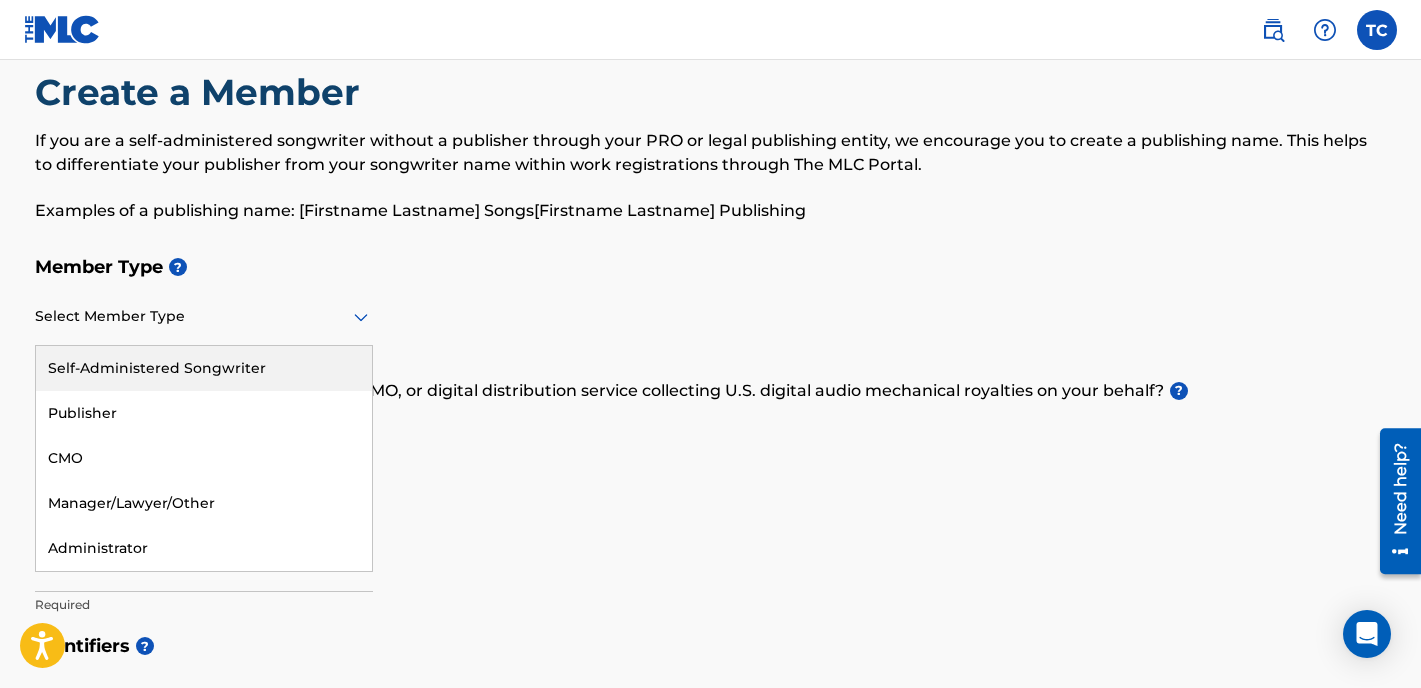 click on "Self-Administered Songwriter" at bounding box center [204, 368] 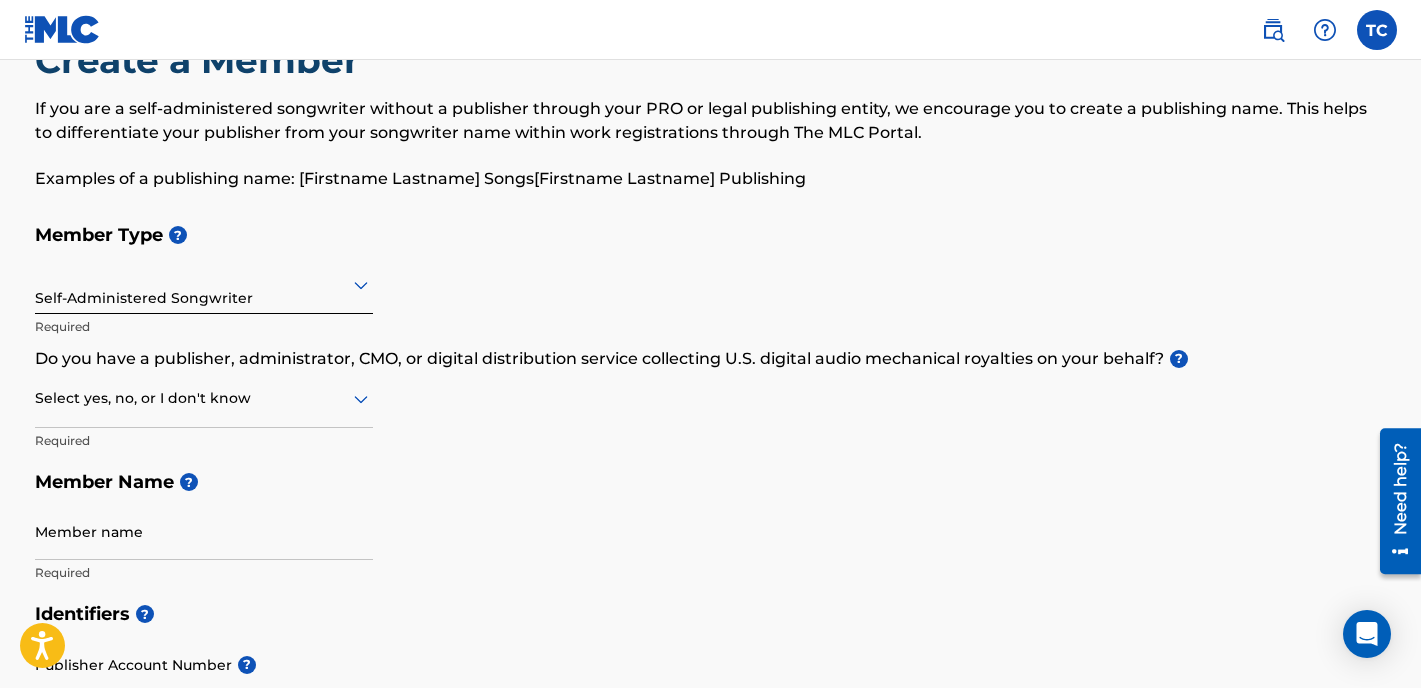scroll, scrollTop: 85, scrollLeft: 0, axis: vertical 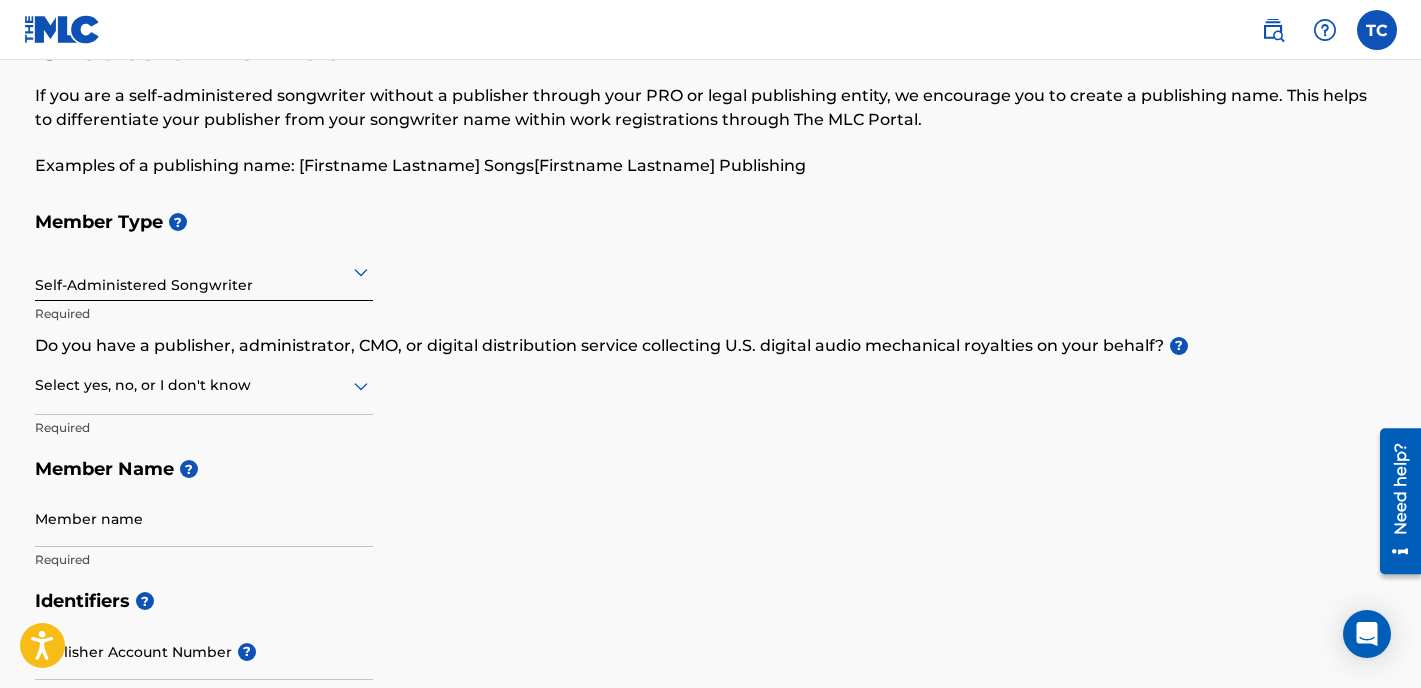 click at bounding box center (204, 385) 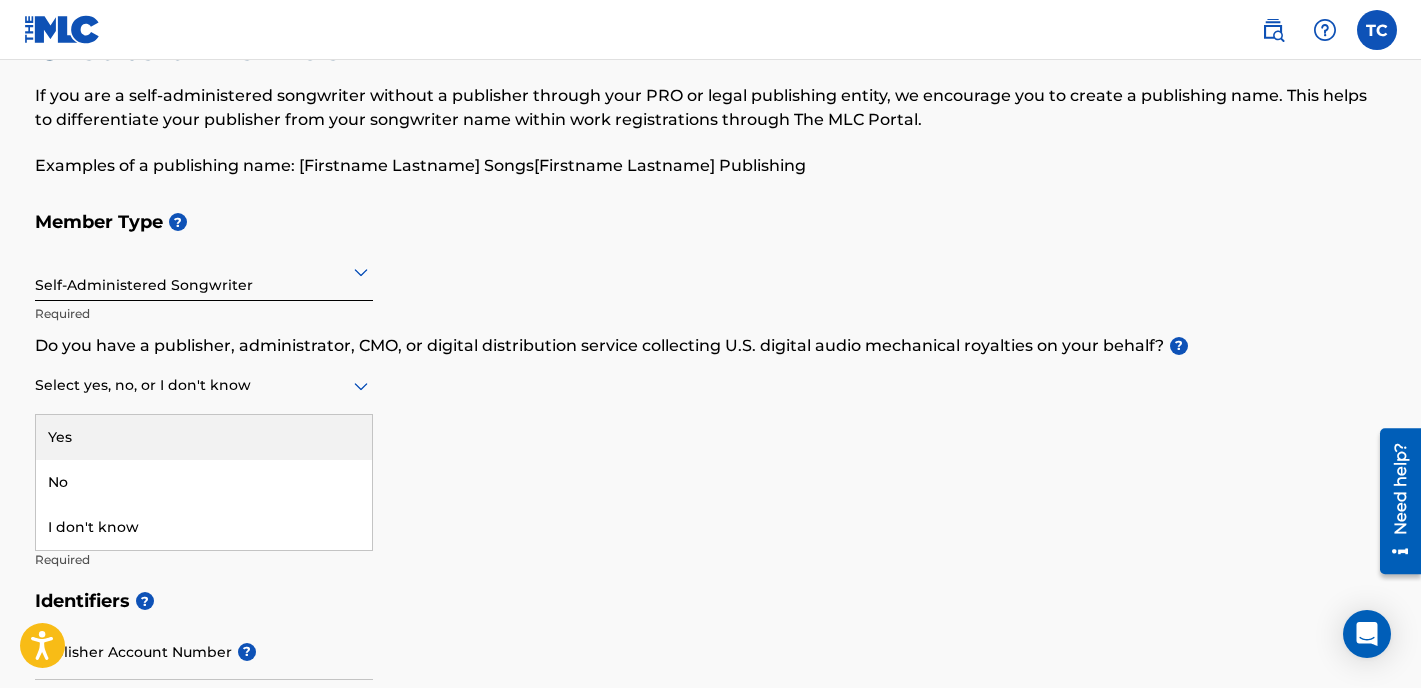 click on "Yes" at bounding box center (204, 437) 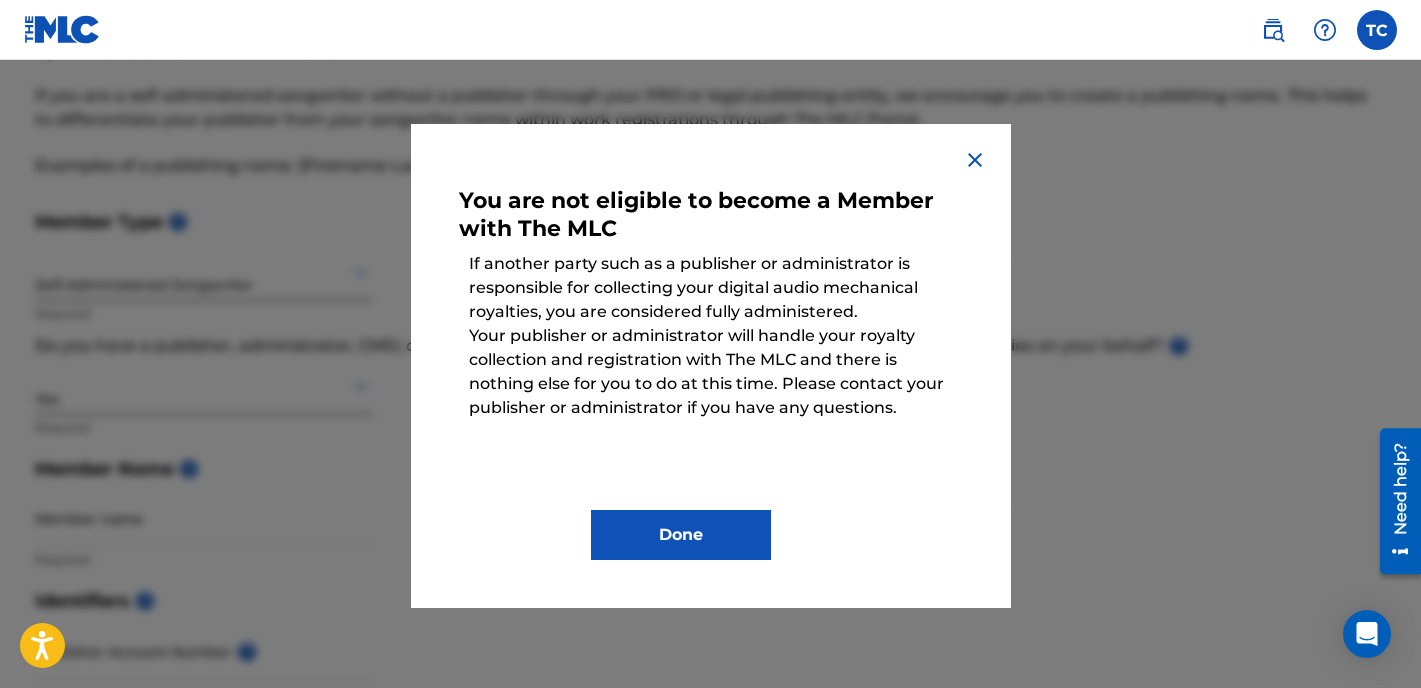 click at bounding box center (975, 160) 